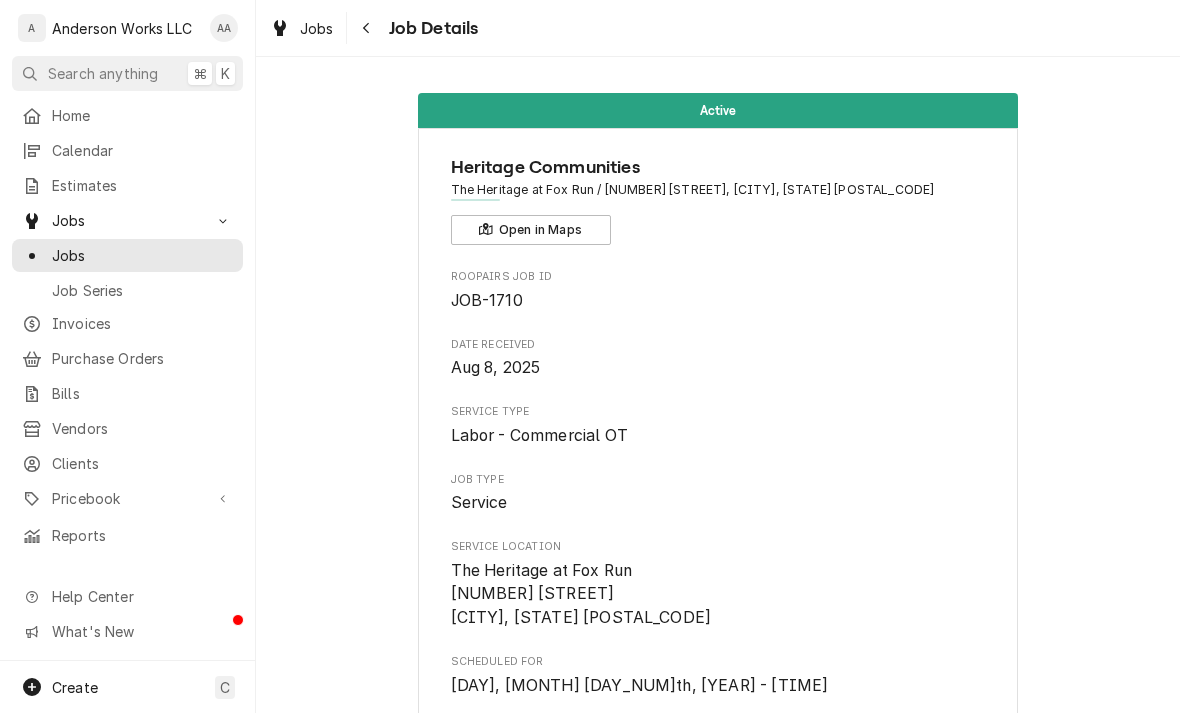 scroll, scrollTop: 0, scrollLeft: 0, axis: both 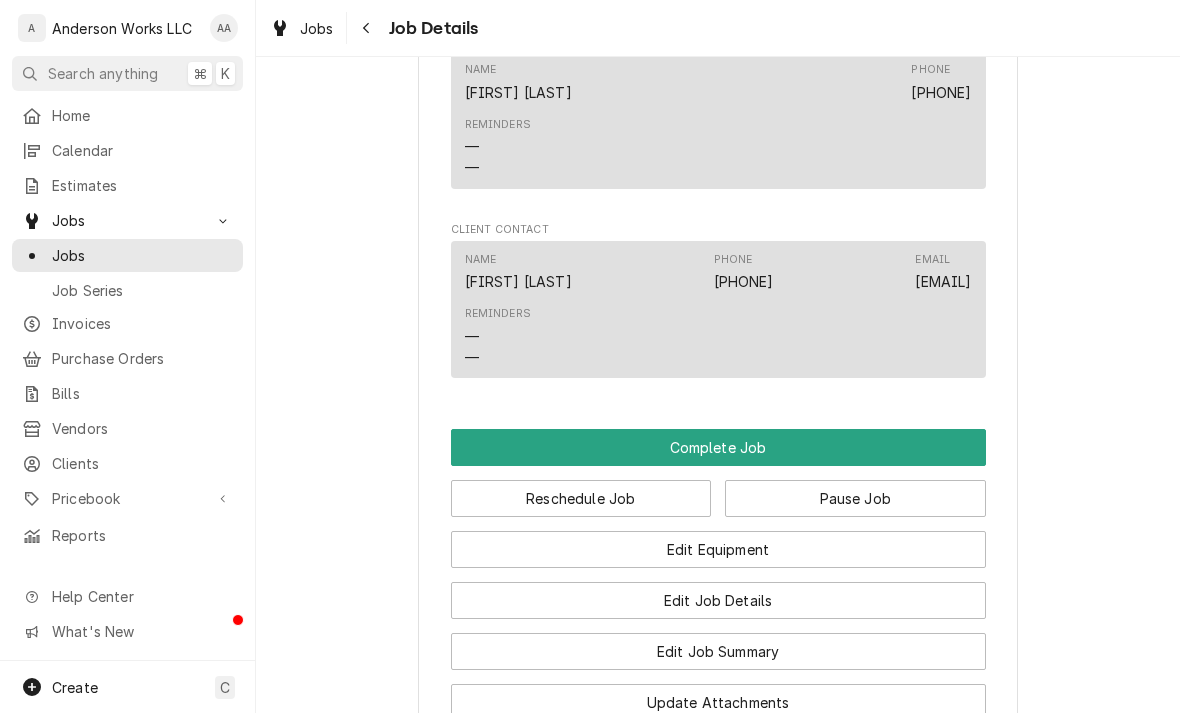click on "Complete Job" at bounding box center (718, 447) 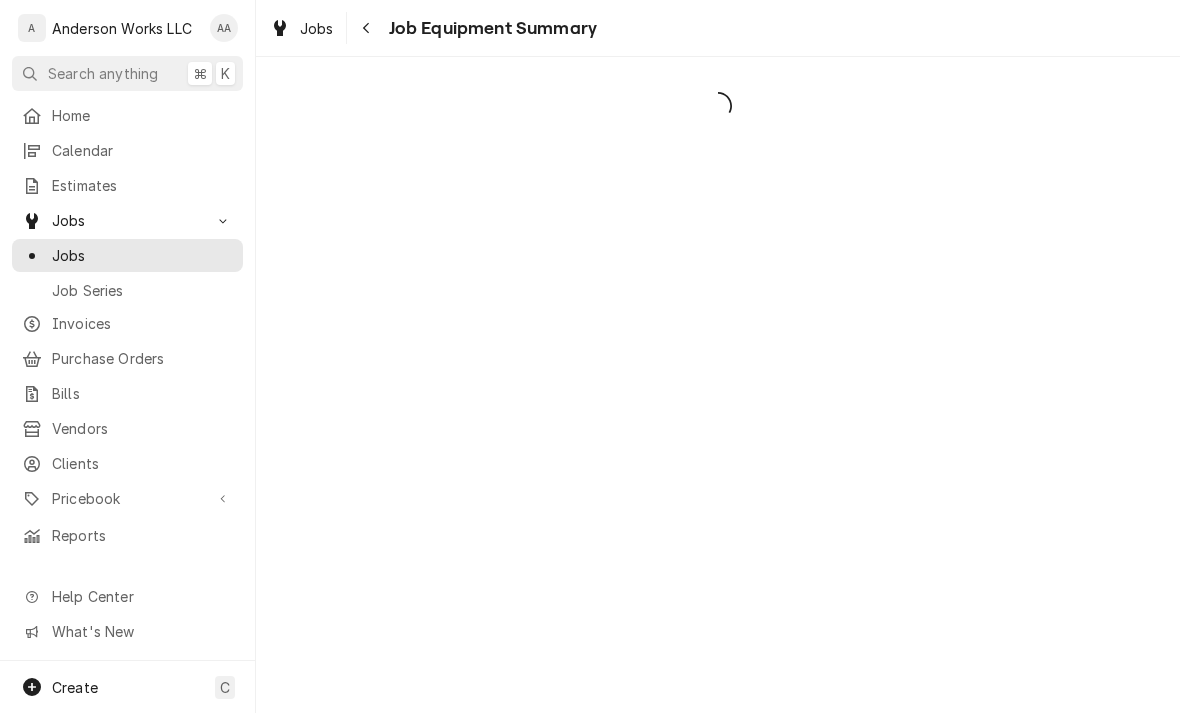 scroll, scrollTop: 0, scrollLeft: 0, axis: both 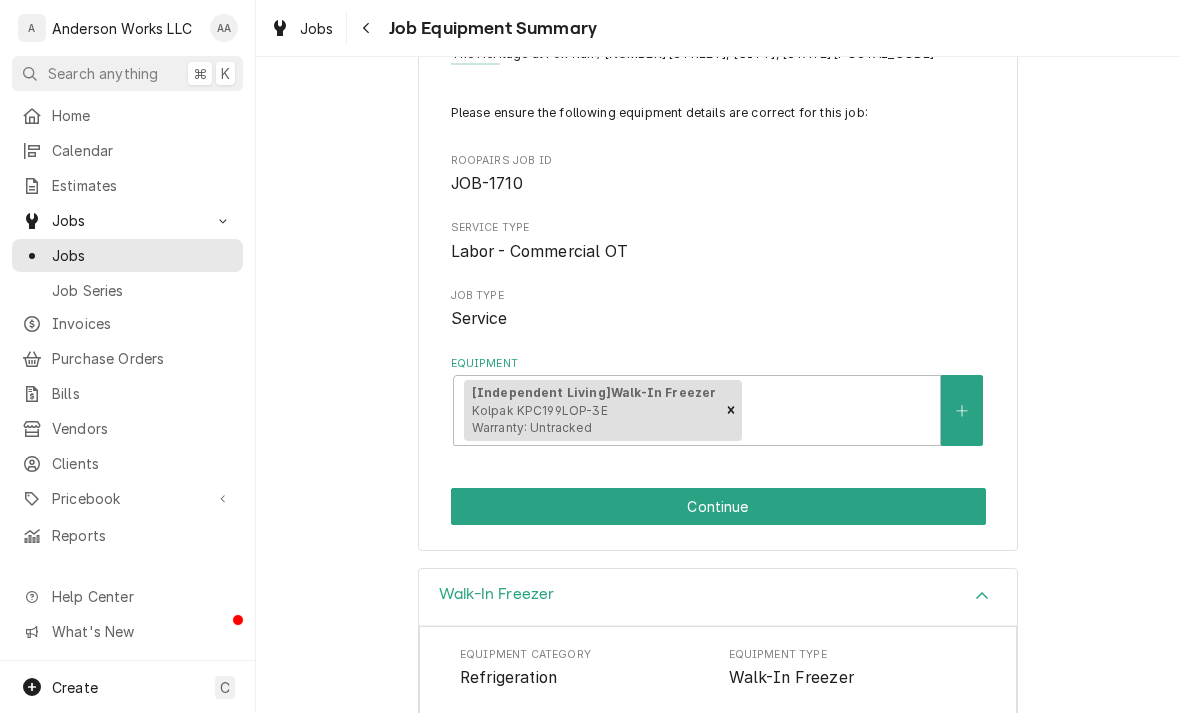click on "Continue" at bounding box center (718, 506) 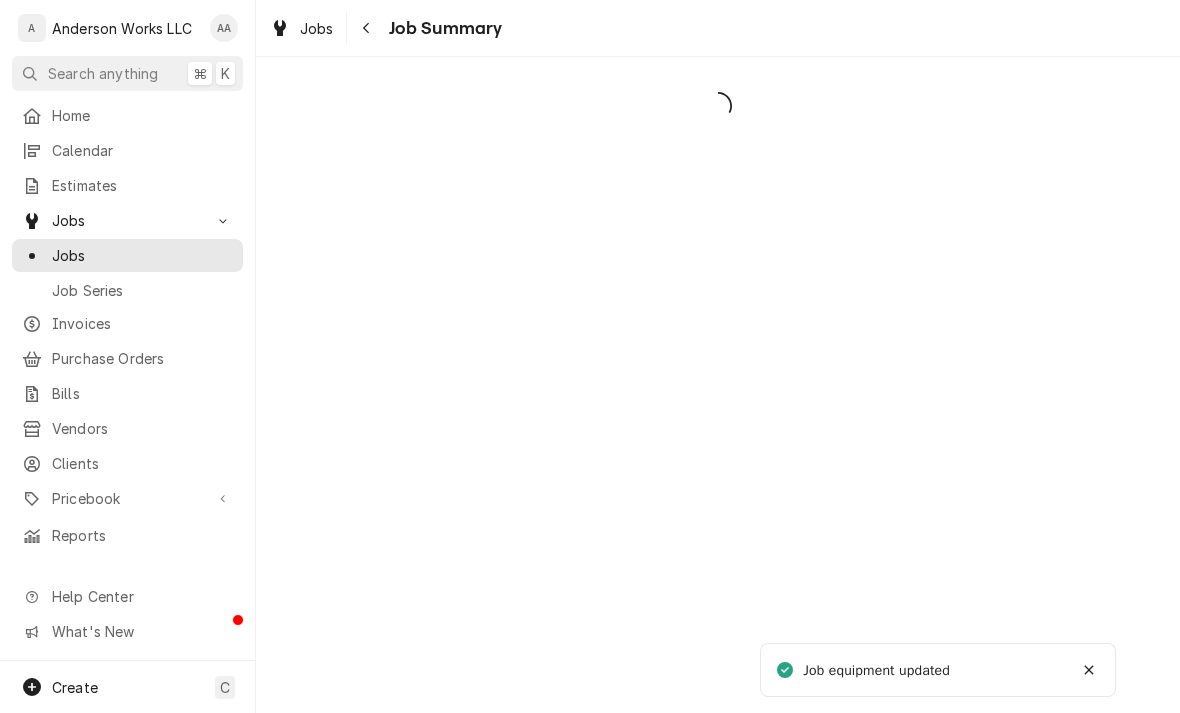scroll, scrollTop: 0, scrollLeft: 0, axis: both 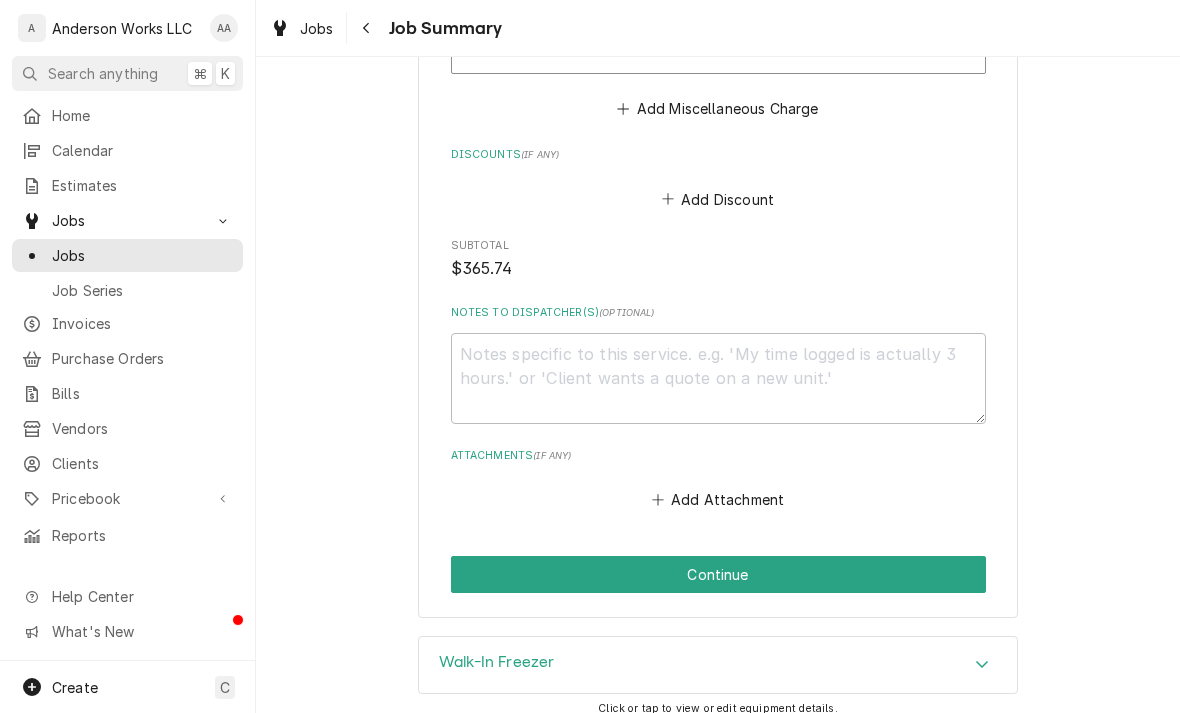 click on "Continue" at bounding box center [718, 574] 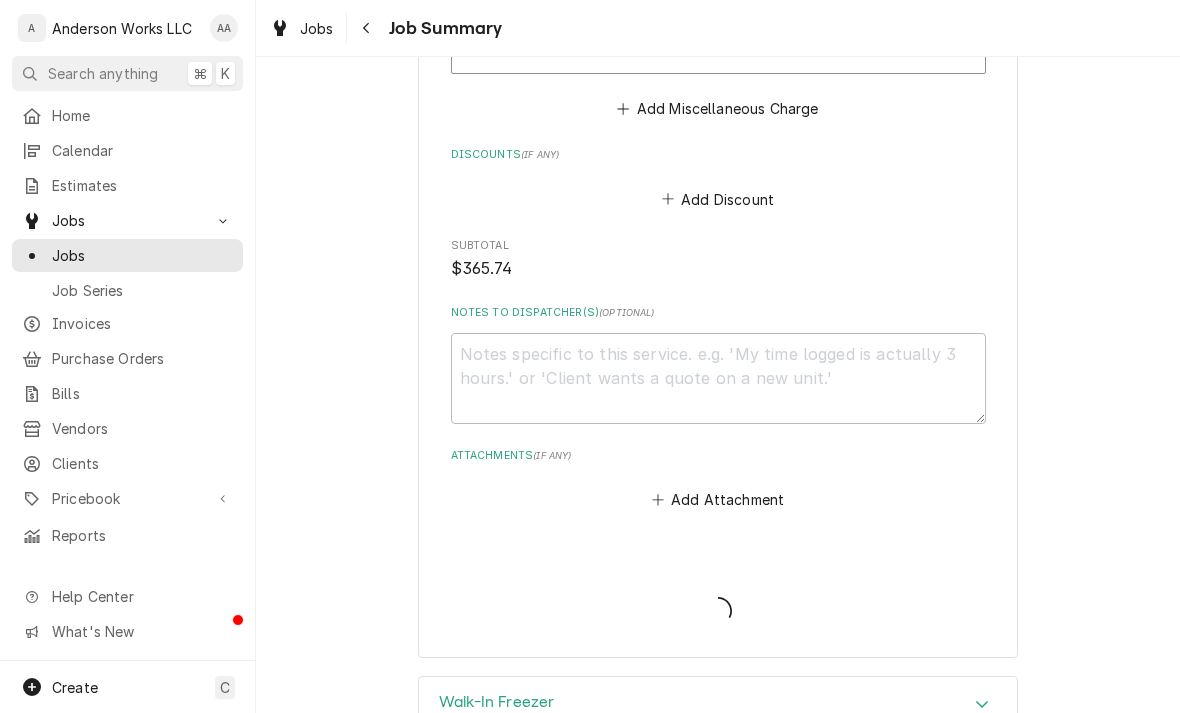 type on "x" 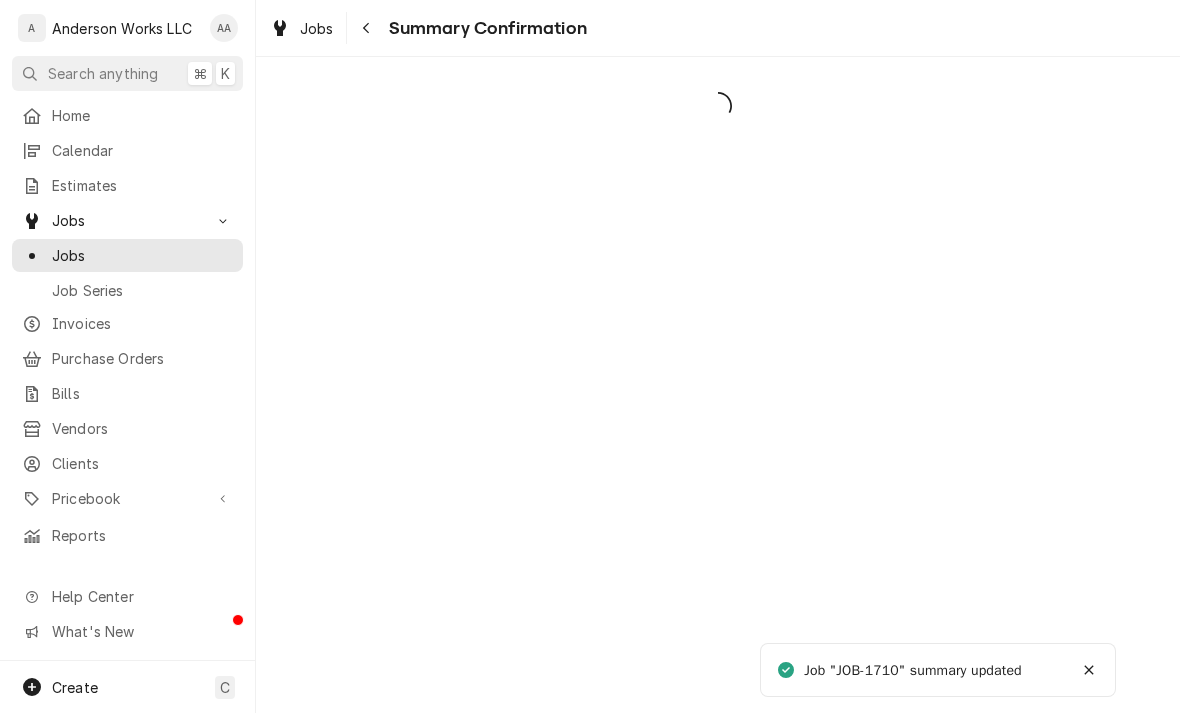 scroll, scrollTop: 0, scrollLeft: 0, axis: both 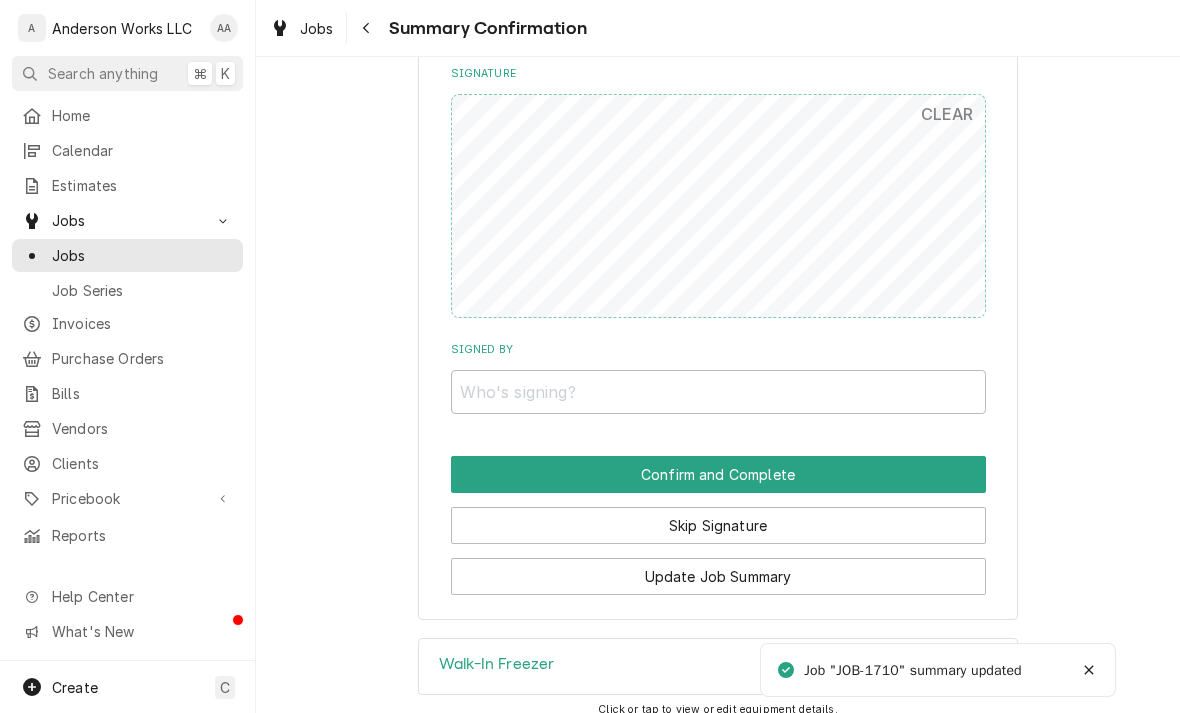 click on "Skip Signature" at bounding box center [718, 525] 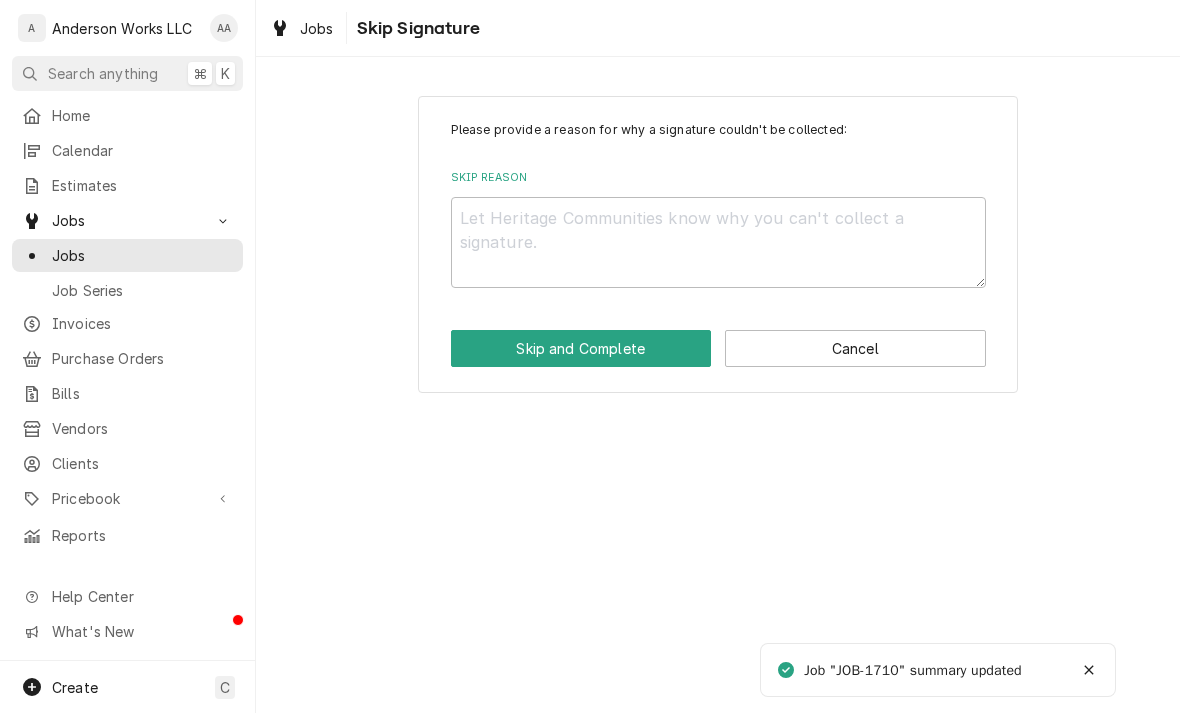 scroll, scrollTop: 0, scrollLeft: 0, axis: both 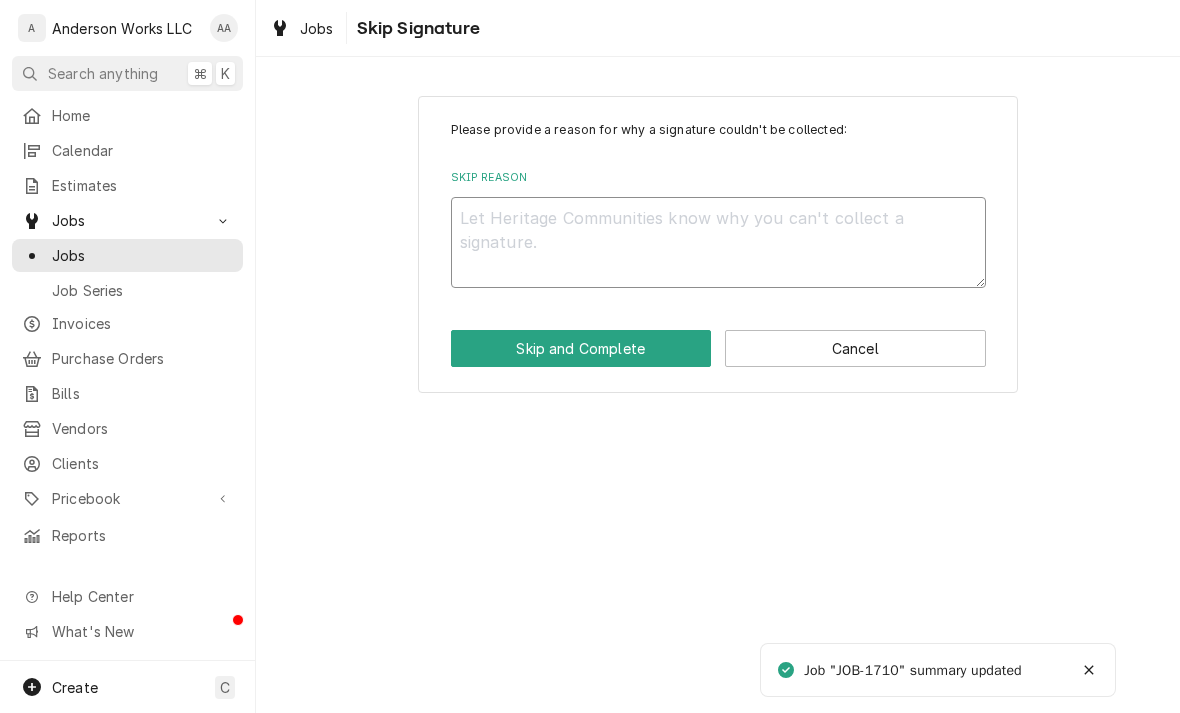 click on "Skip Reason" at bounding box center [718, 242] 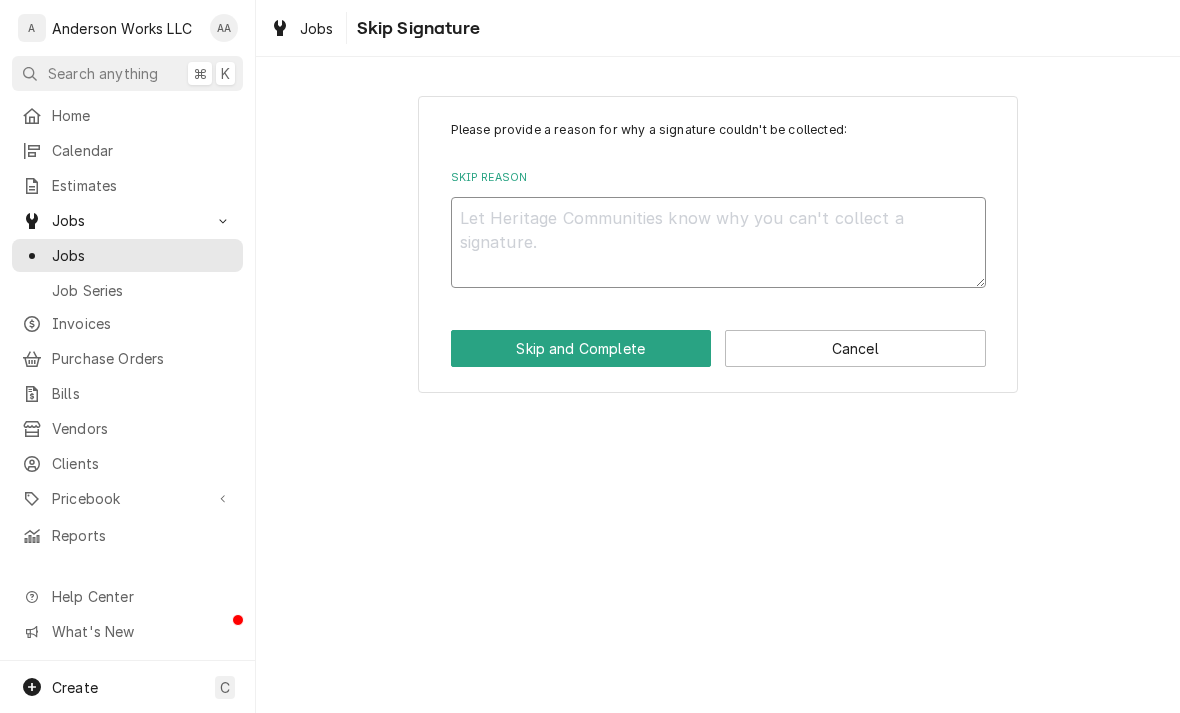 type on "x" 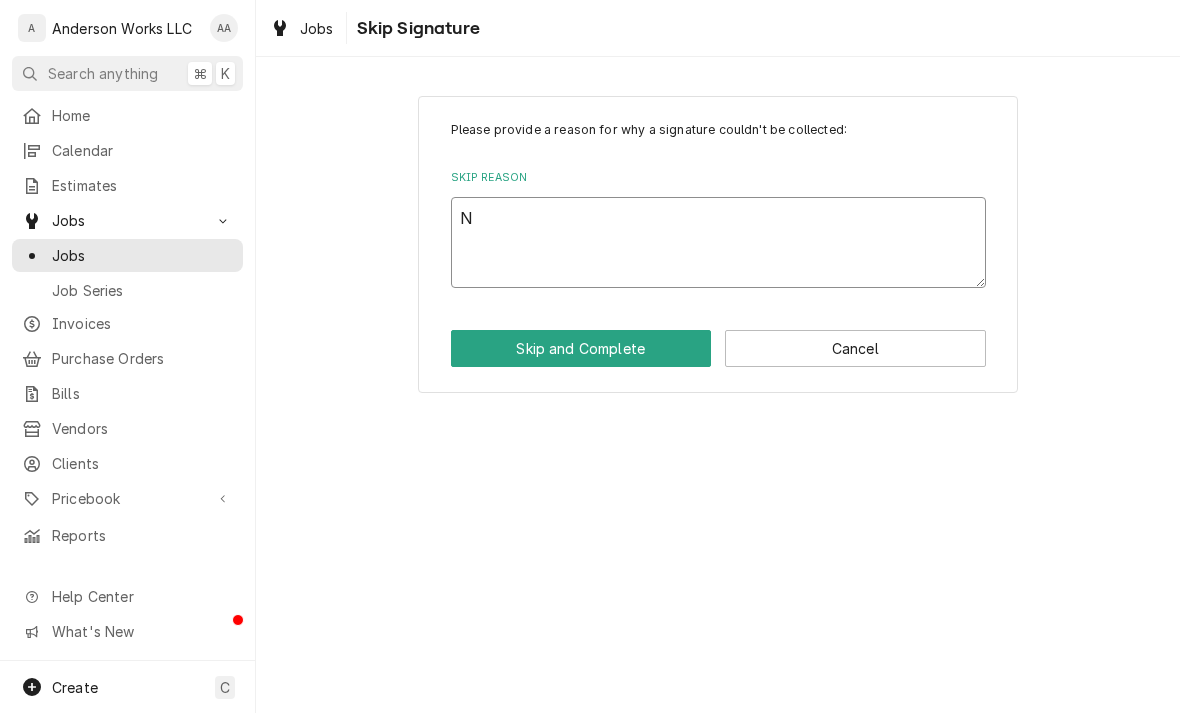 type on "No" 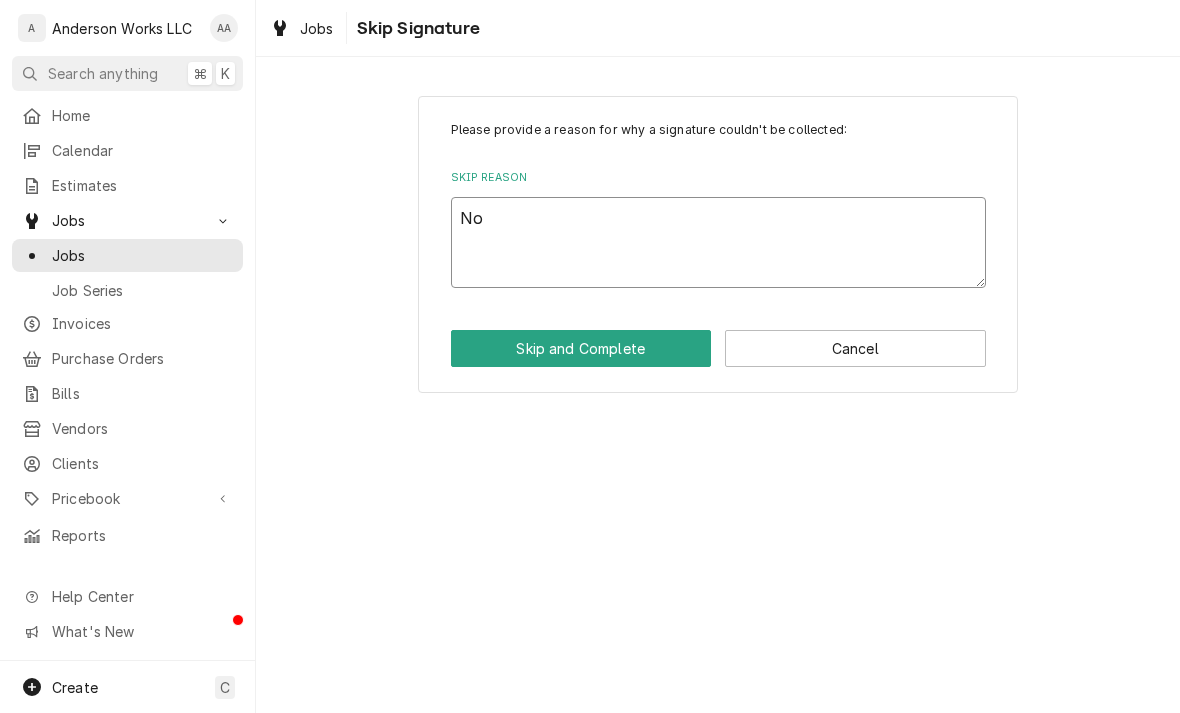 type on "x" 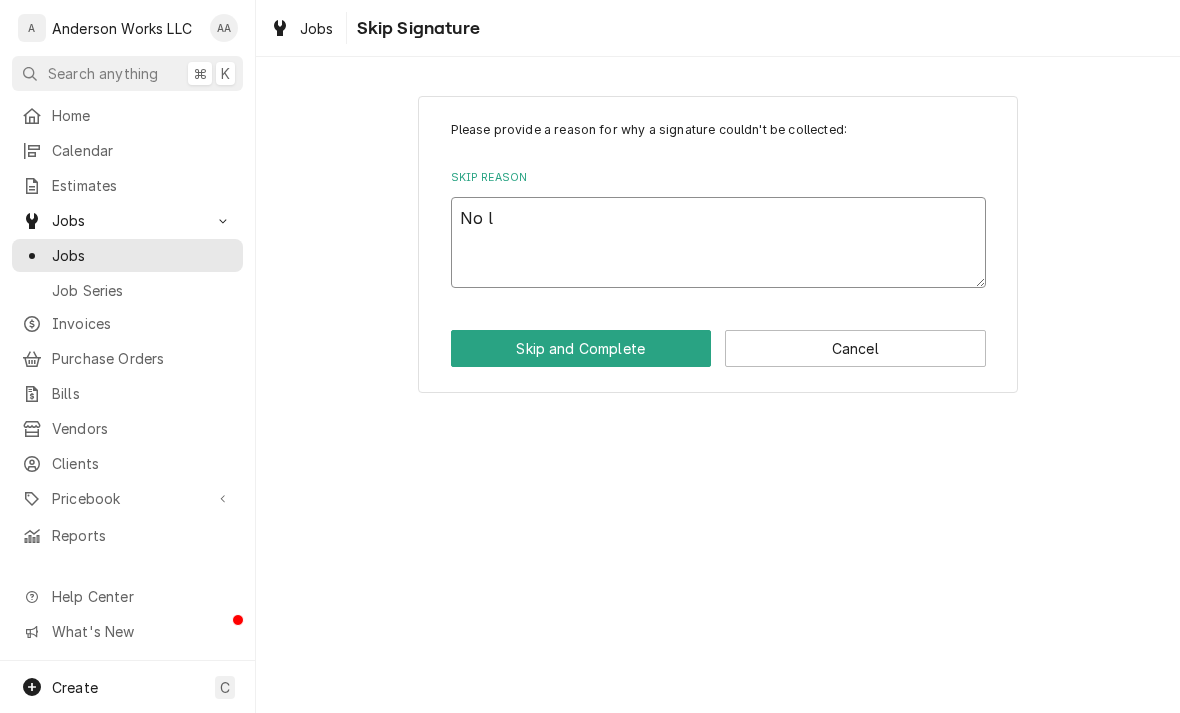 type on "x" 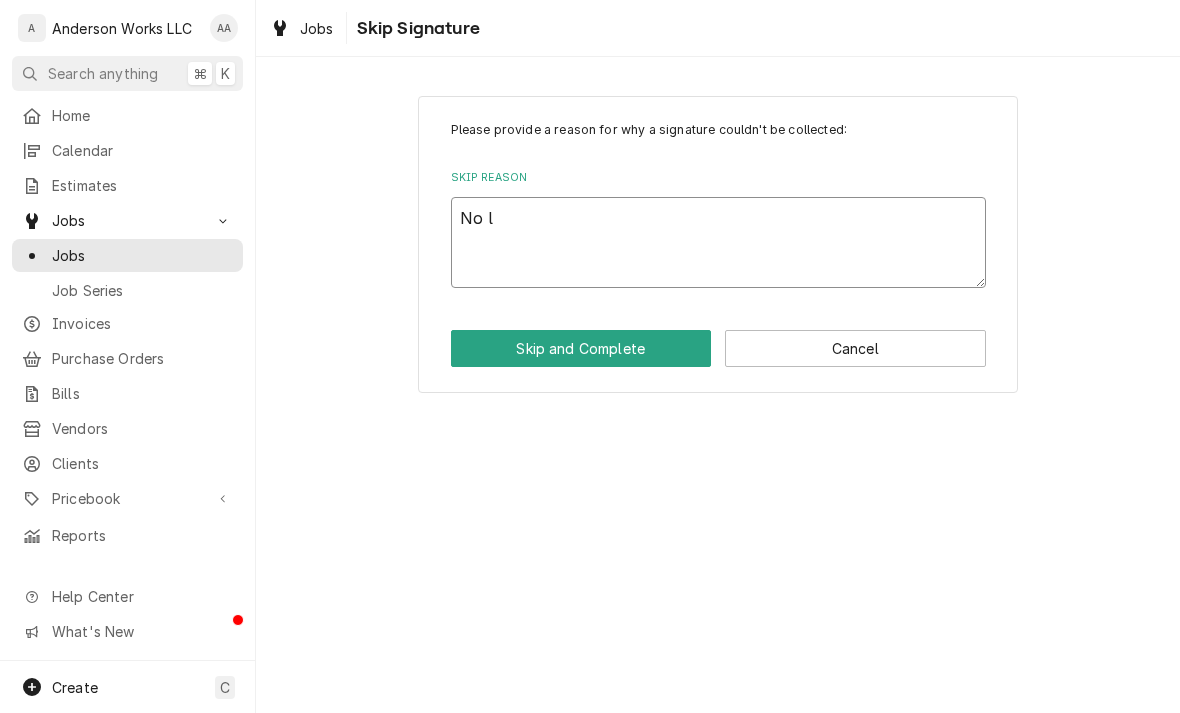 type on "No lo" 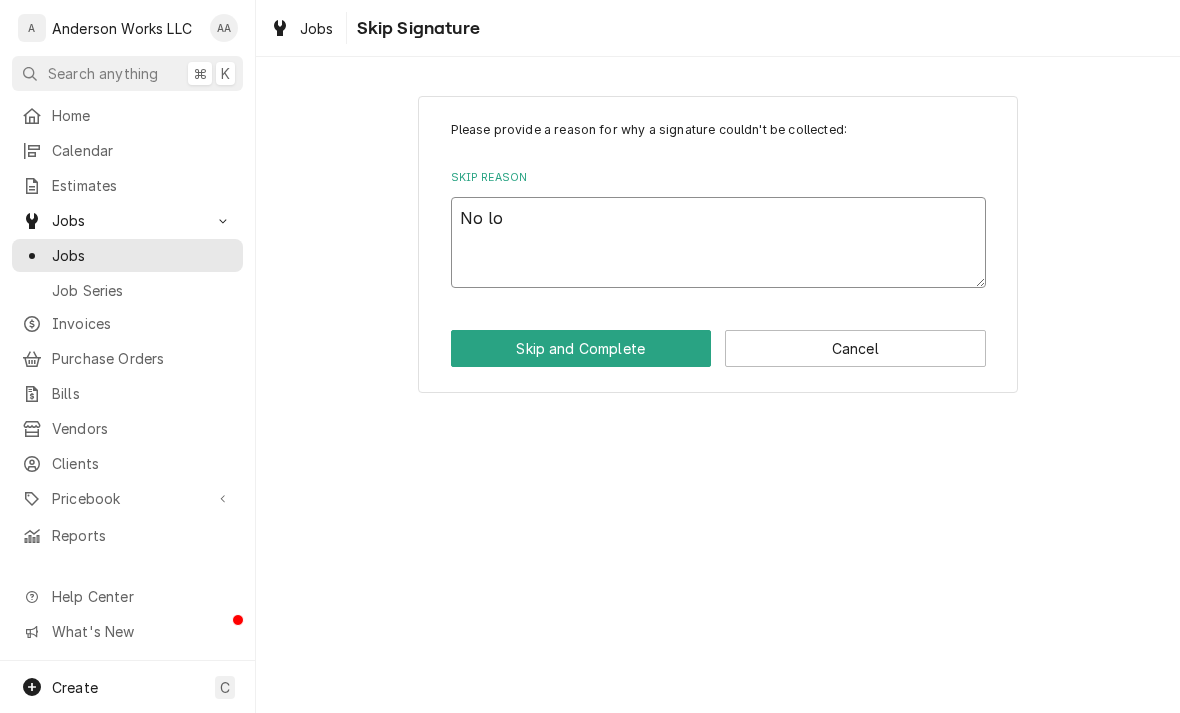 type on "x" 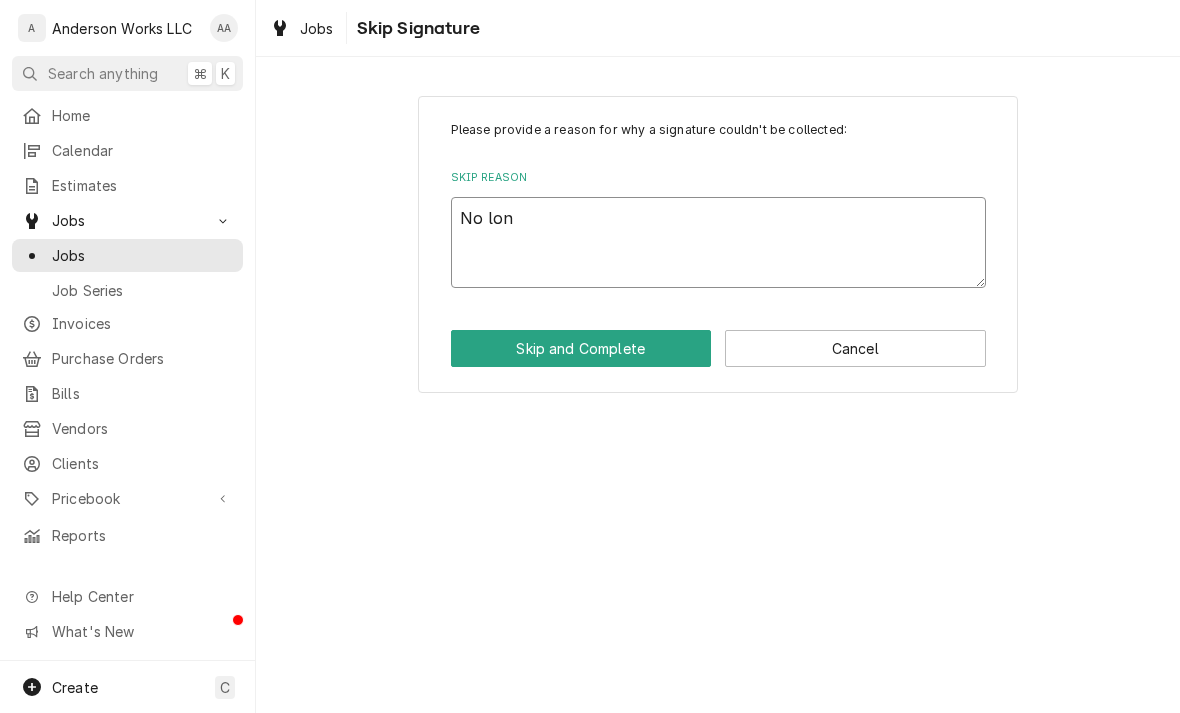 type on "x" 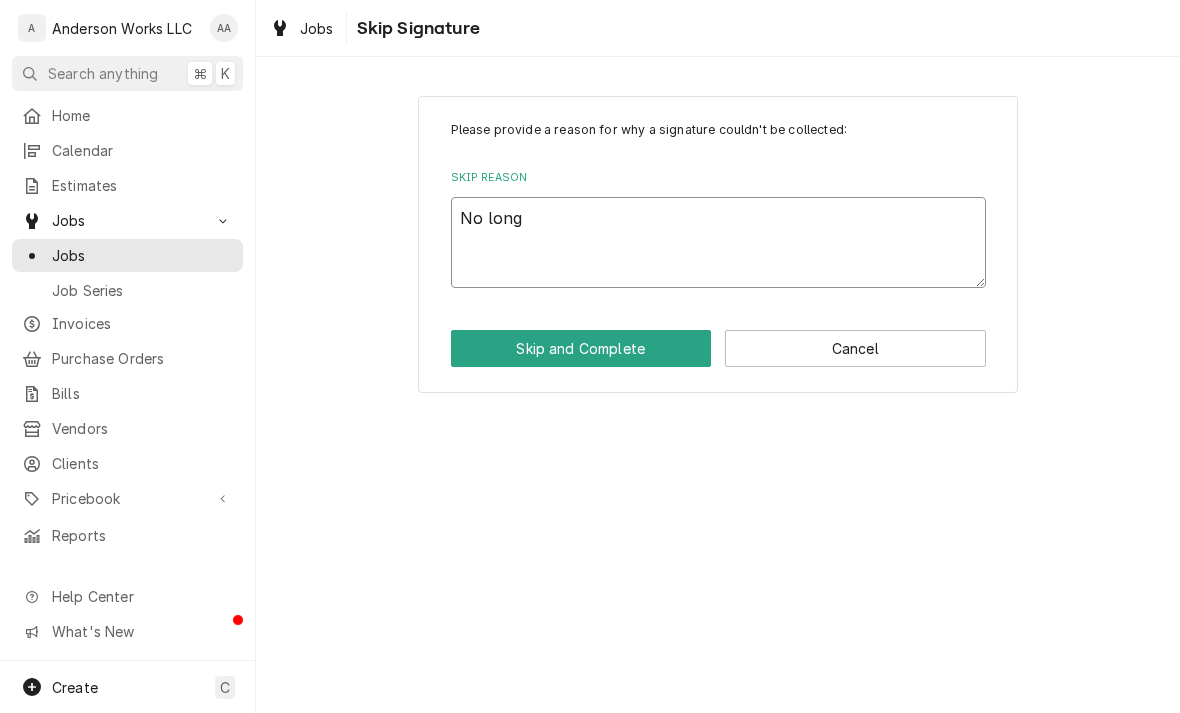 type on "No longe" 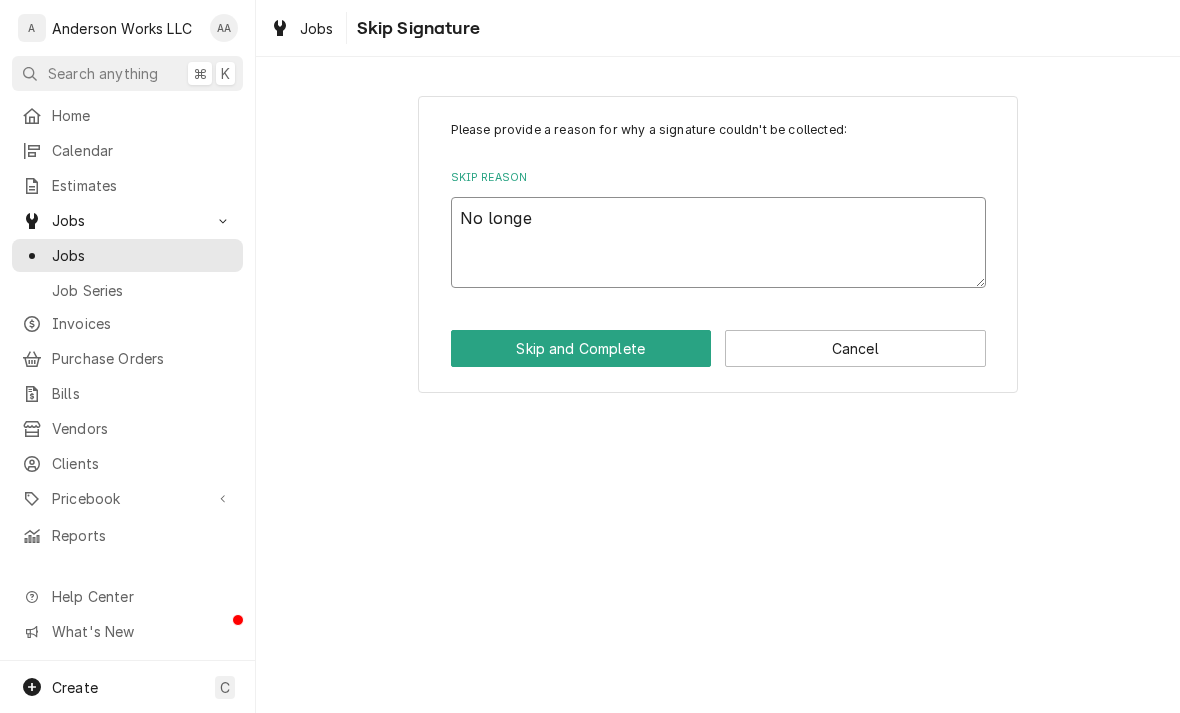 type on "x" 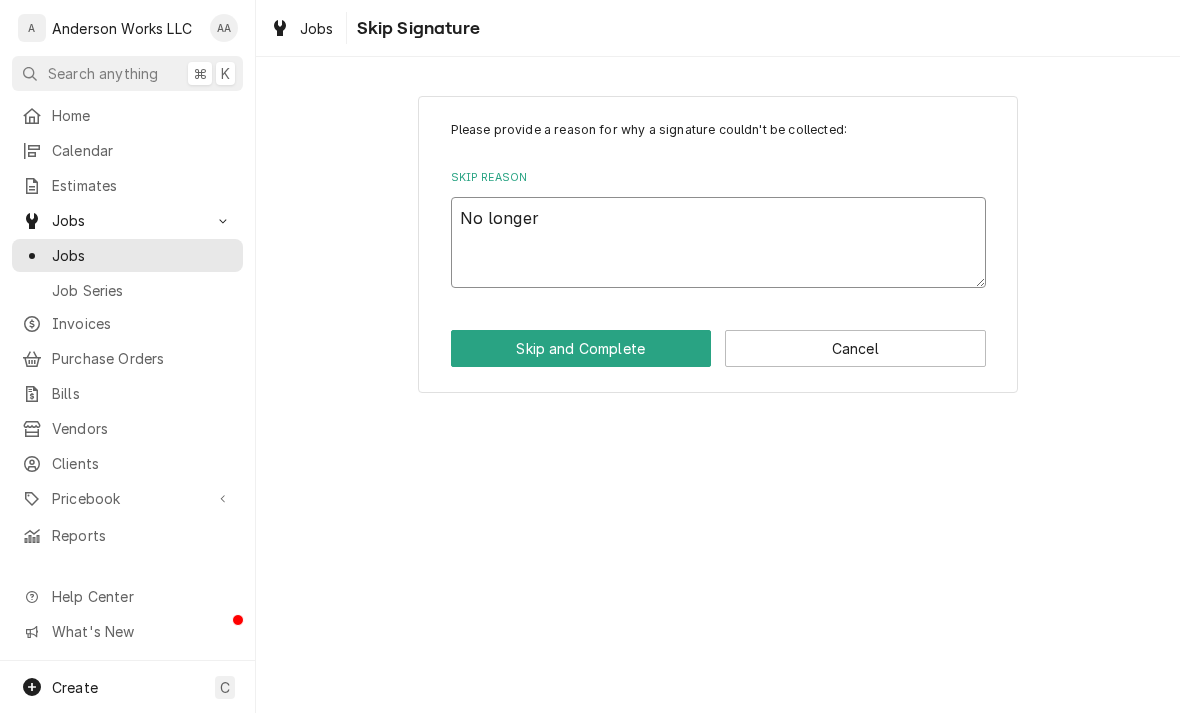 type on "x" 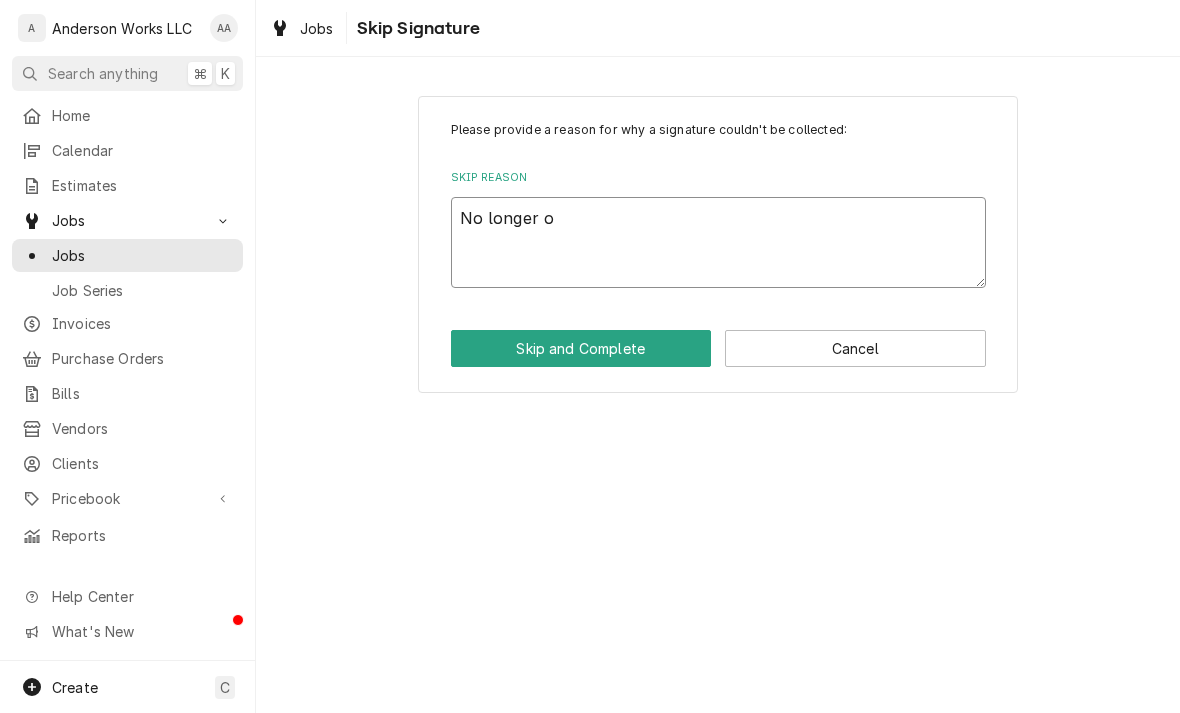 type on "x" 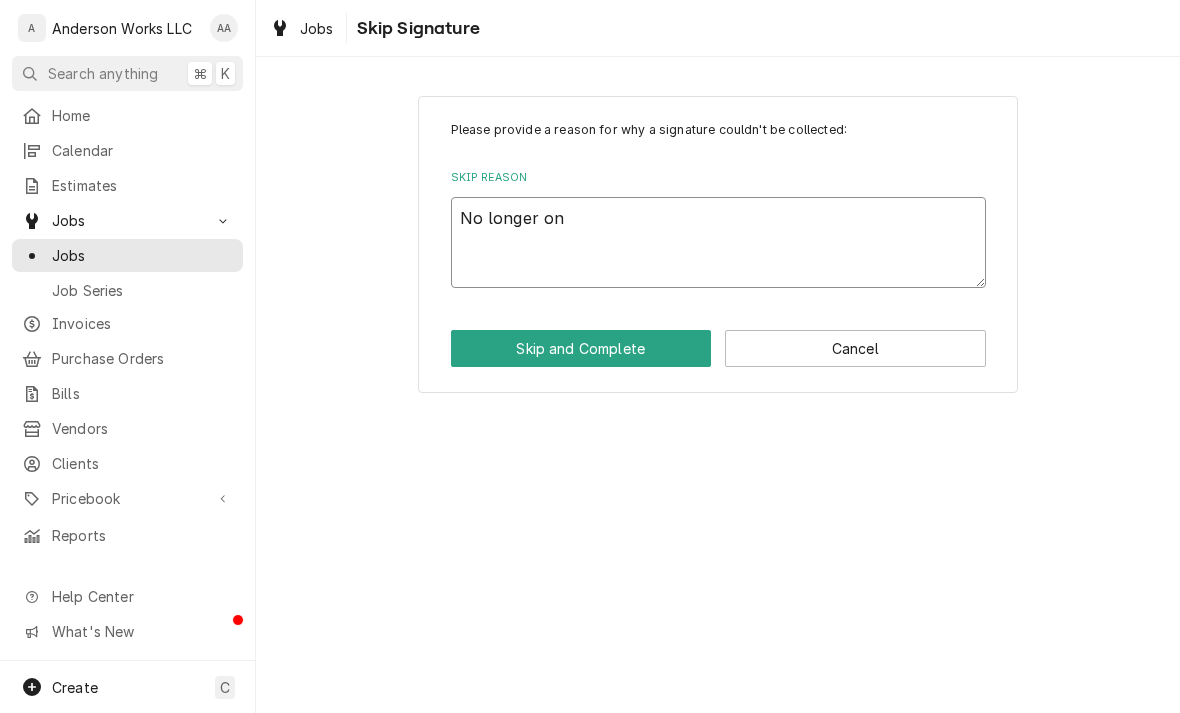 type on "x" 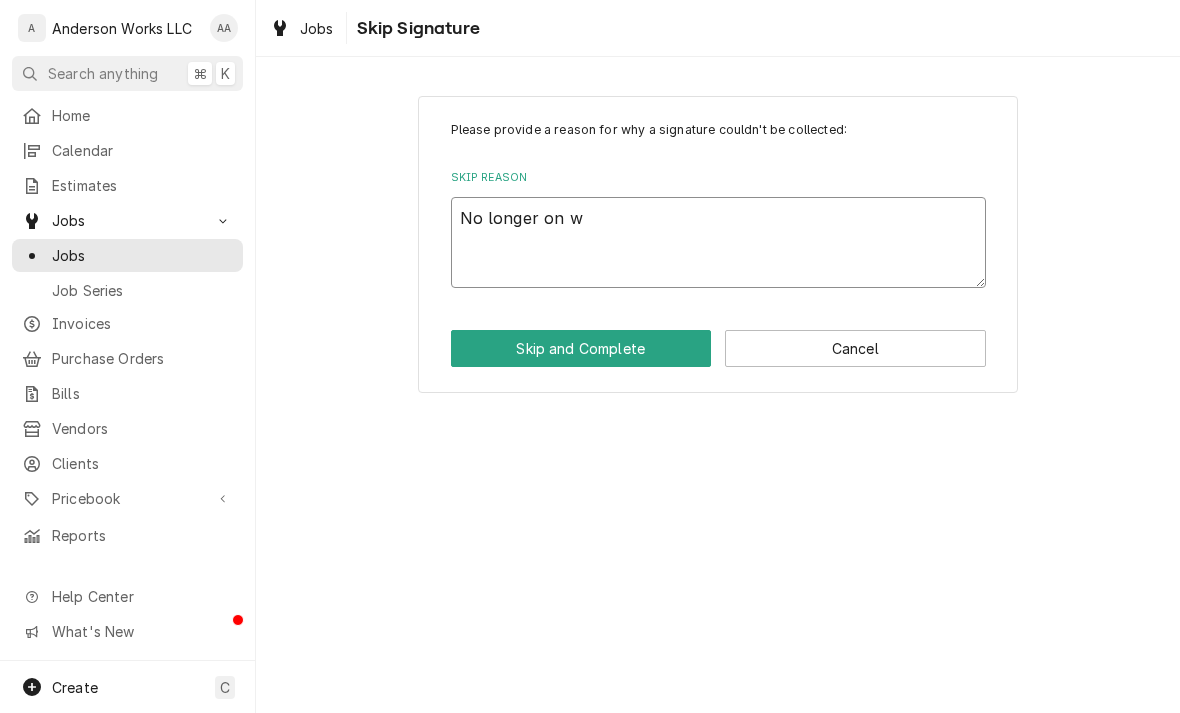 type on "x" 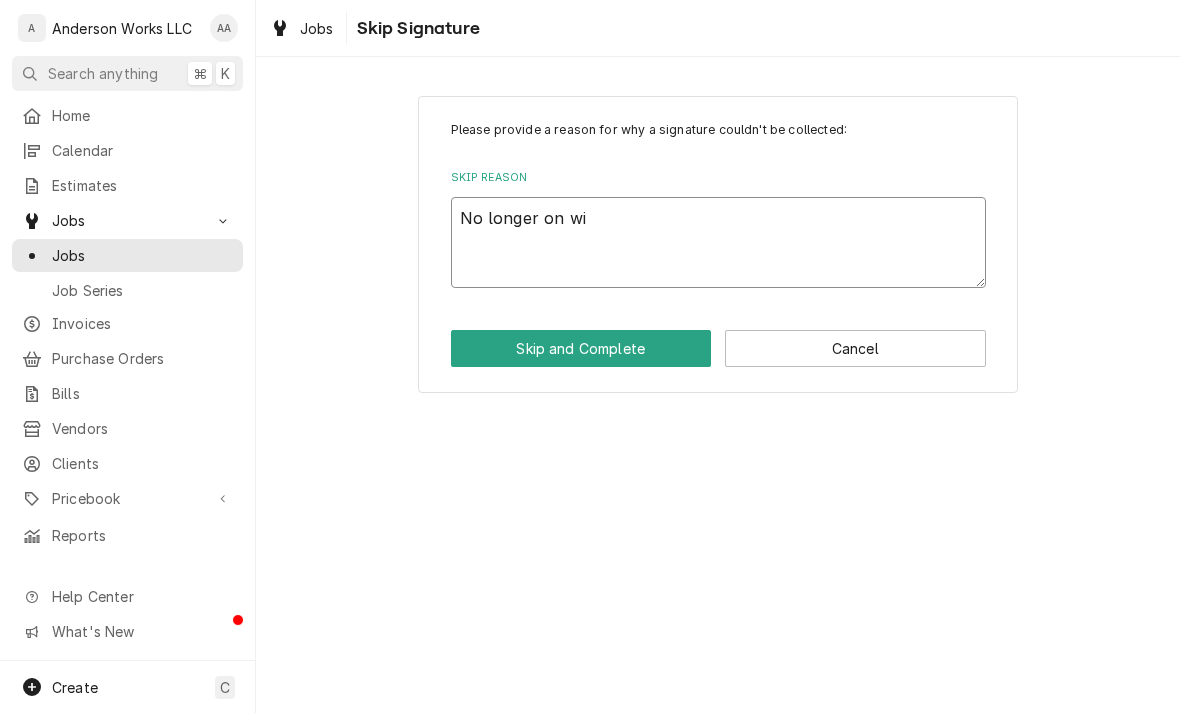 type on "x" 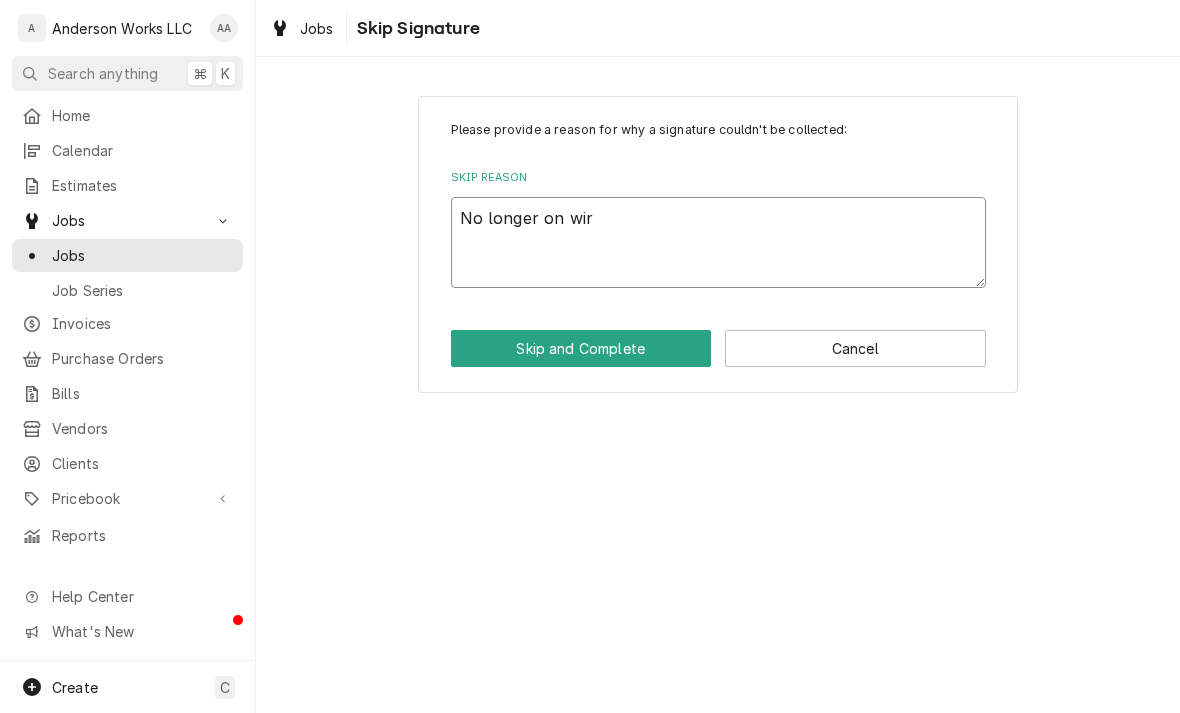 type on "x" 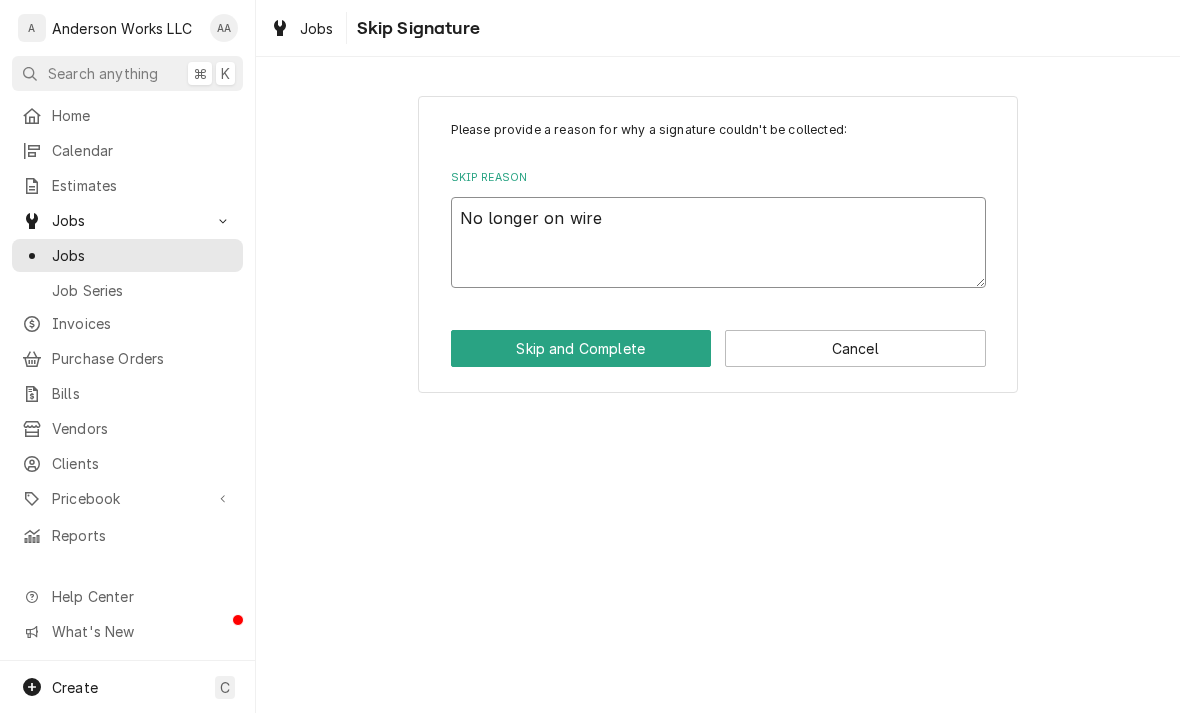 type on "x" 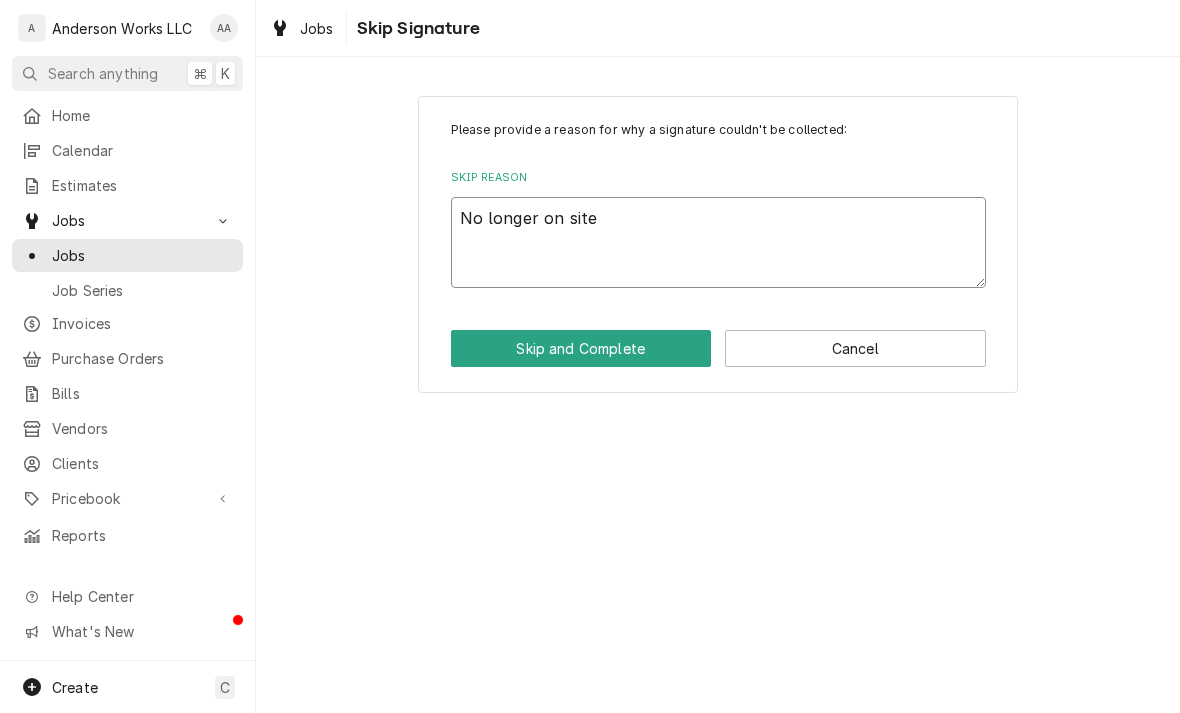 type on "No longer on site" 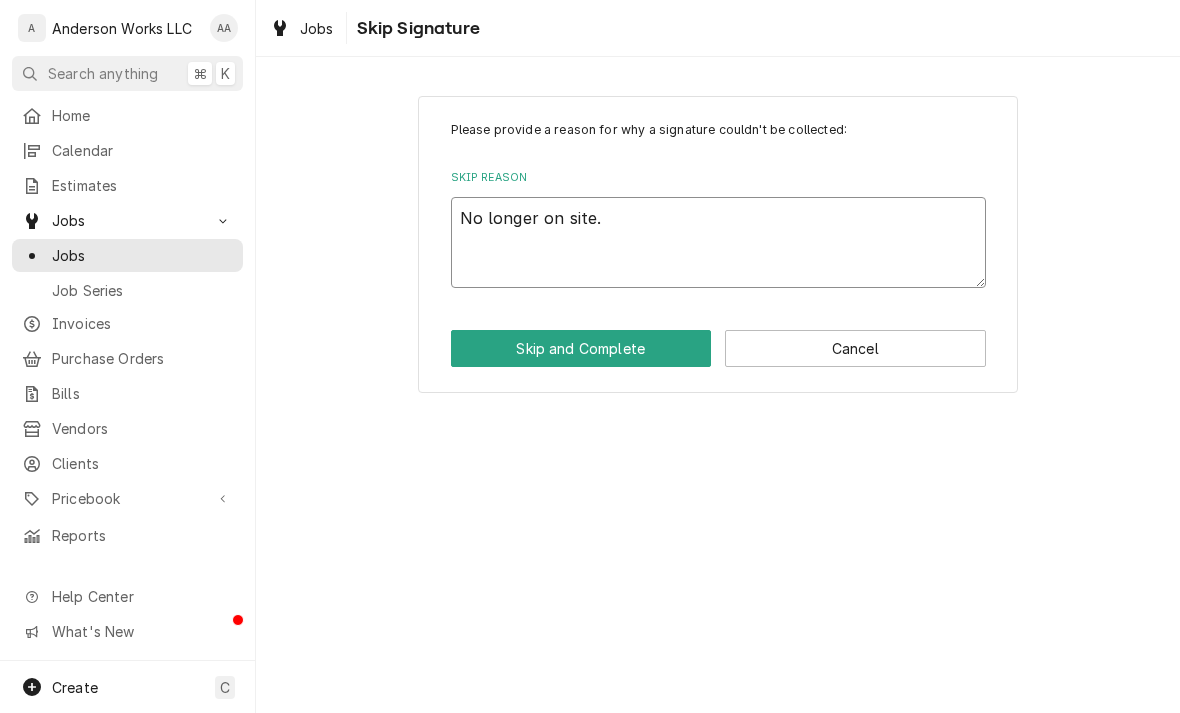 type on "No longer on site." 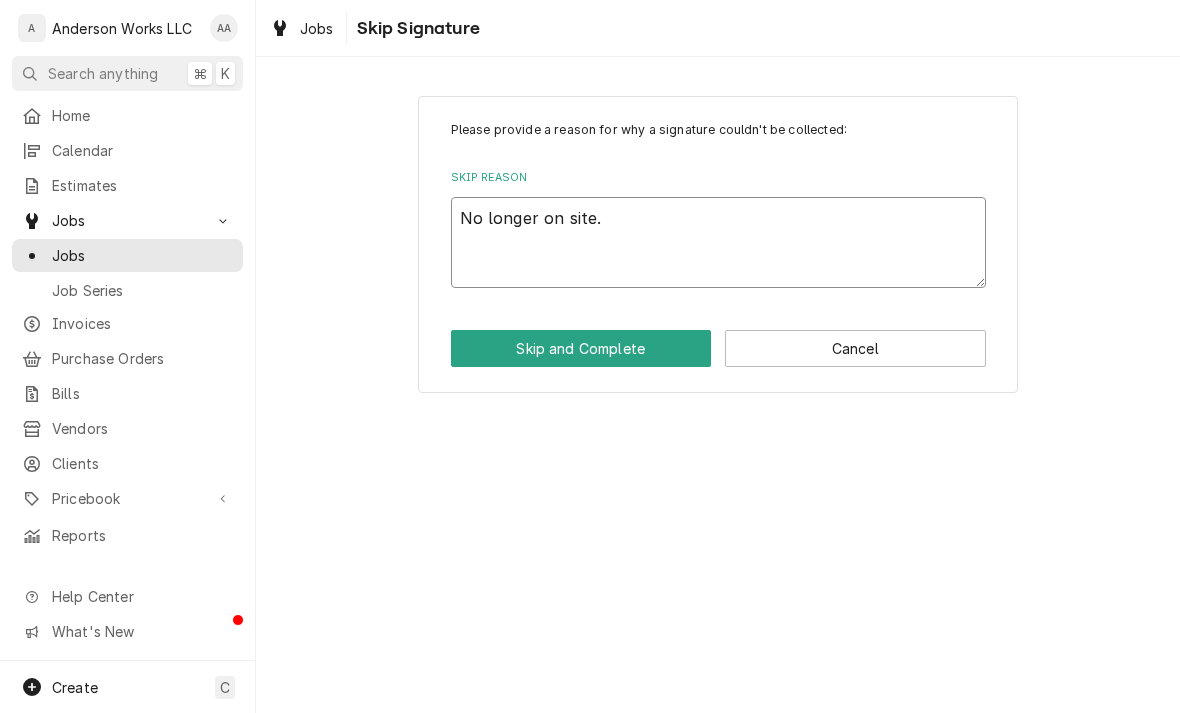 type on "No longer on site." 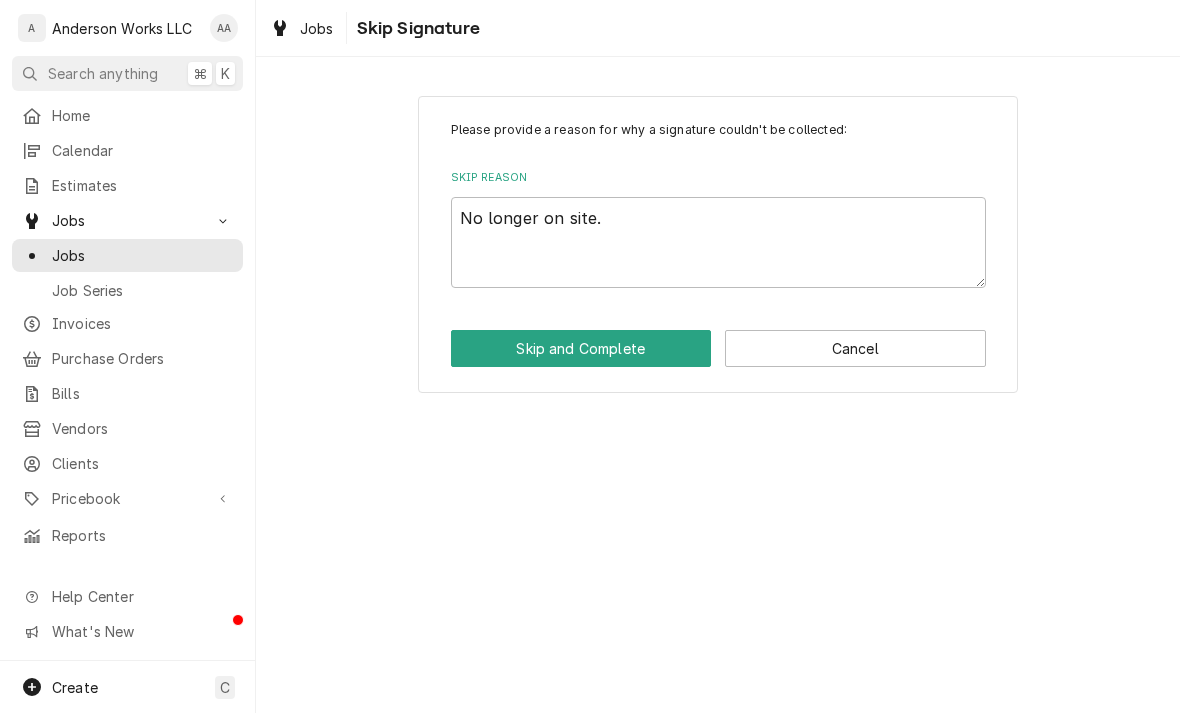 click on "Skip and Complete" at bounding box center [581, 348] 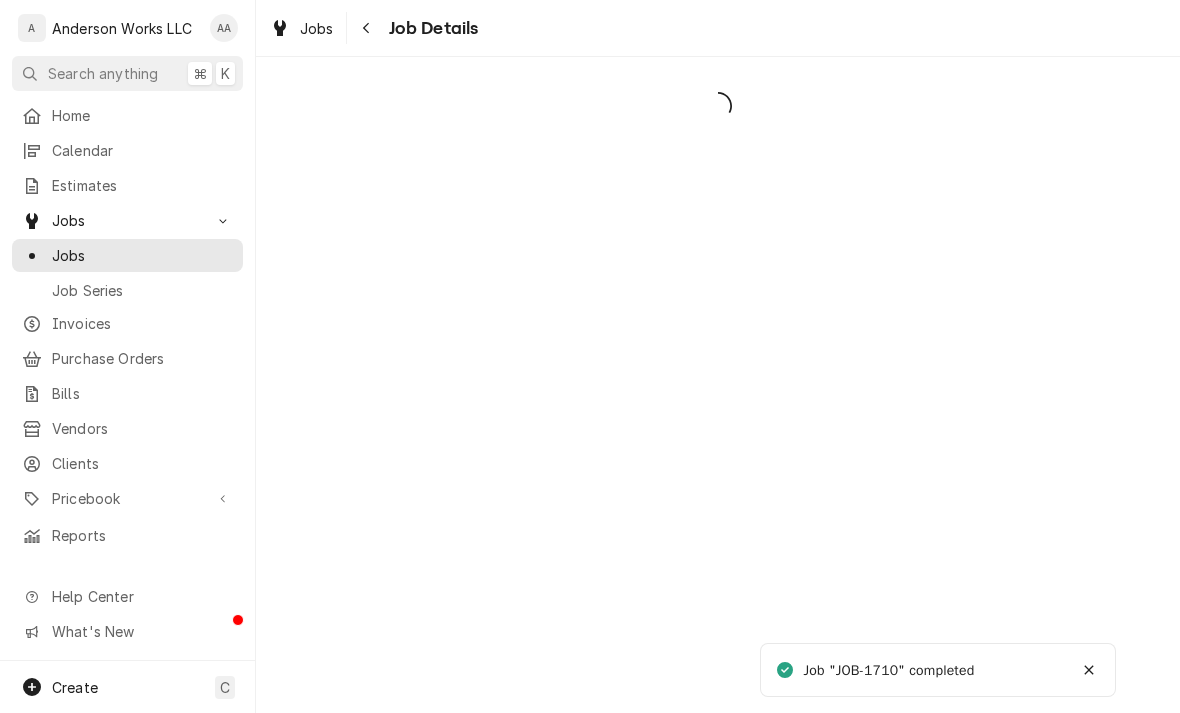 scroll, scrollTop: 0, scrollLeft: 0, axis: both 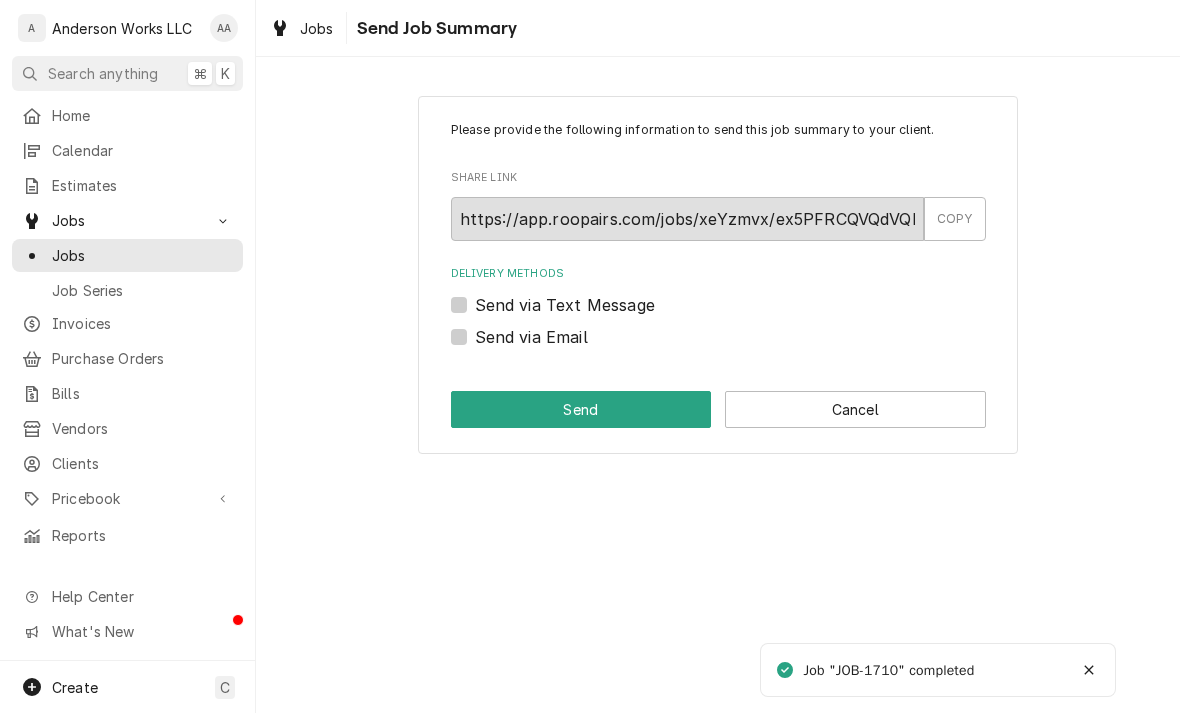 click on "Cancel" at bounding box center (855, 409) 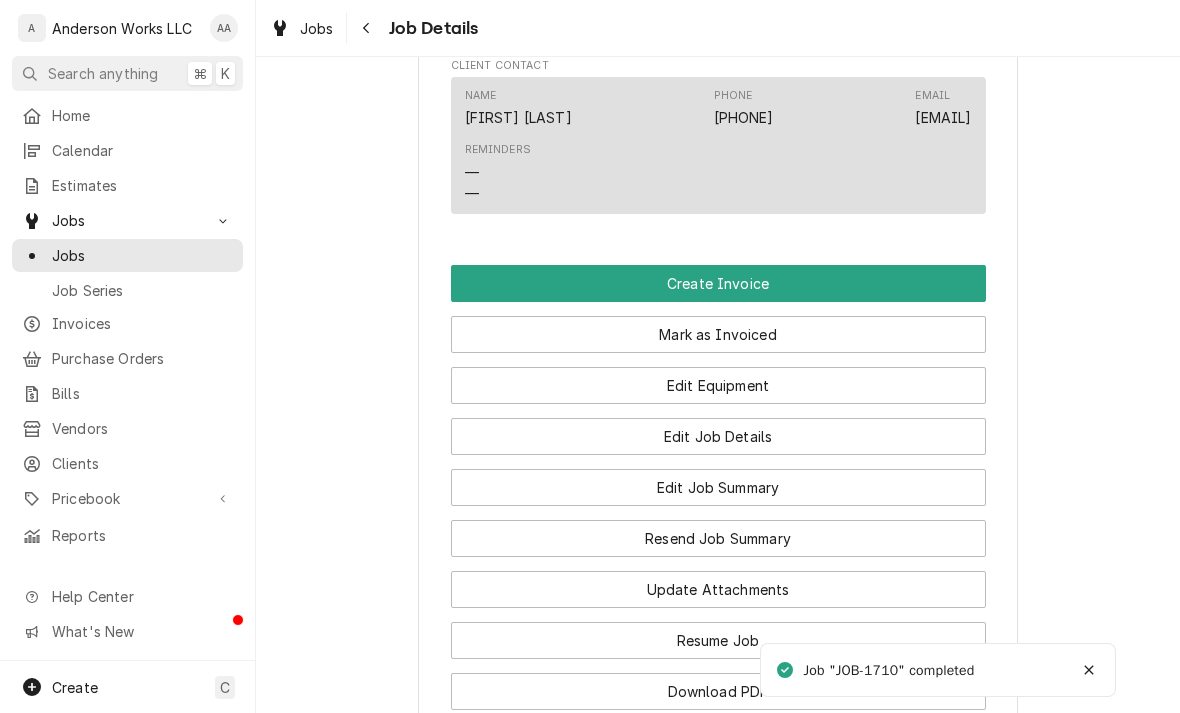 scroll, scrollTop: 1260, scrollLeft: 0, axis: vertical 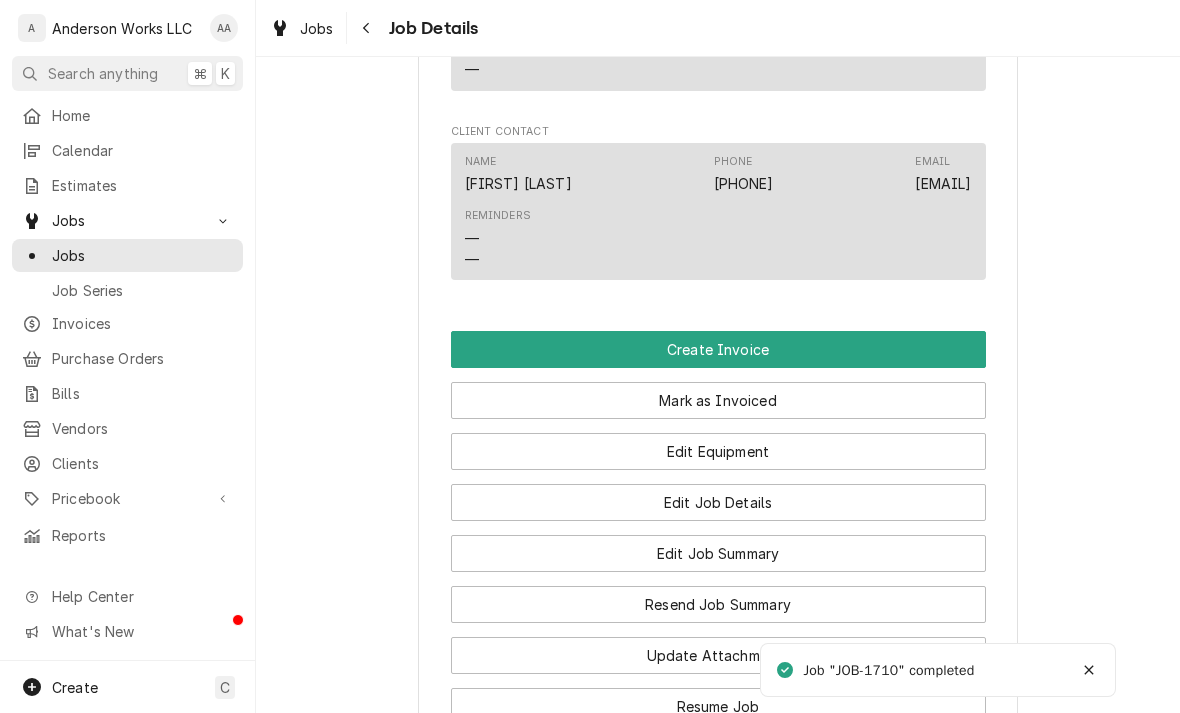 click on "Create Invoice" at bounding box center [718, 349] 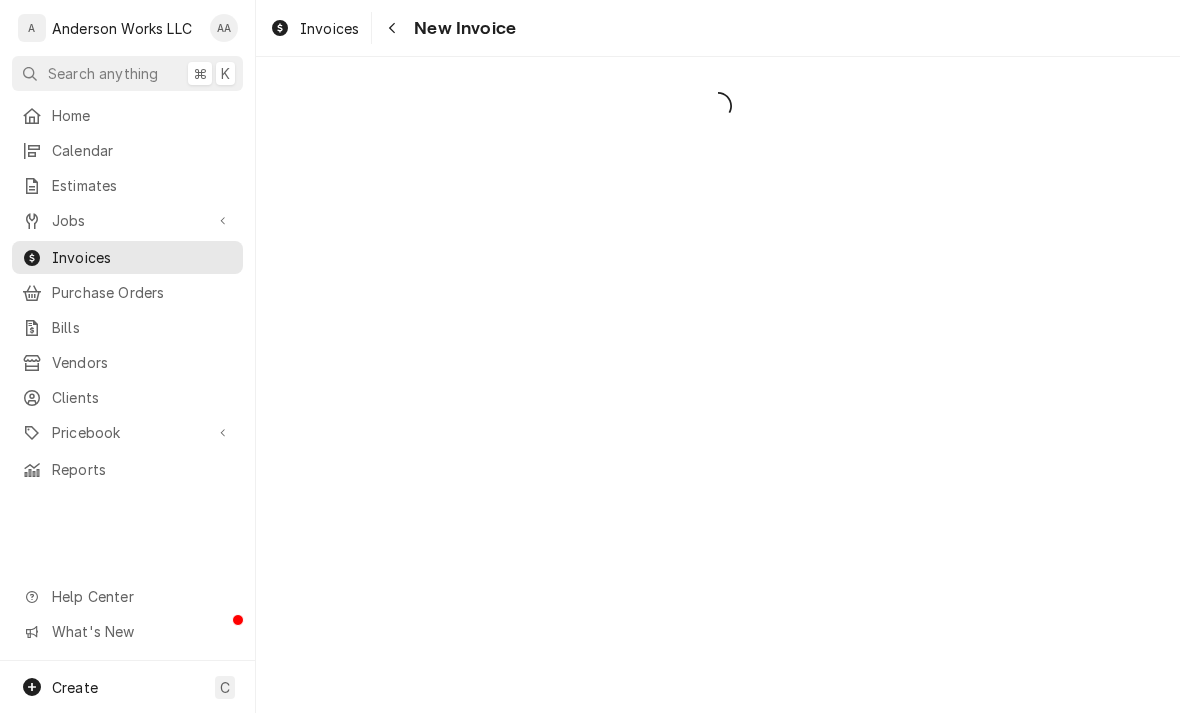 scroll, scrollTop: 0, scrollLeft: 0, axis: both 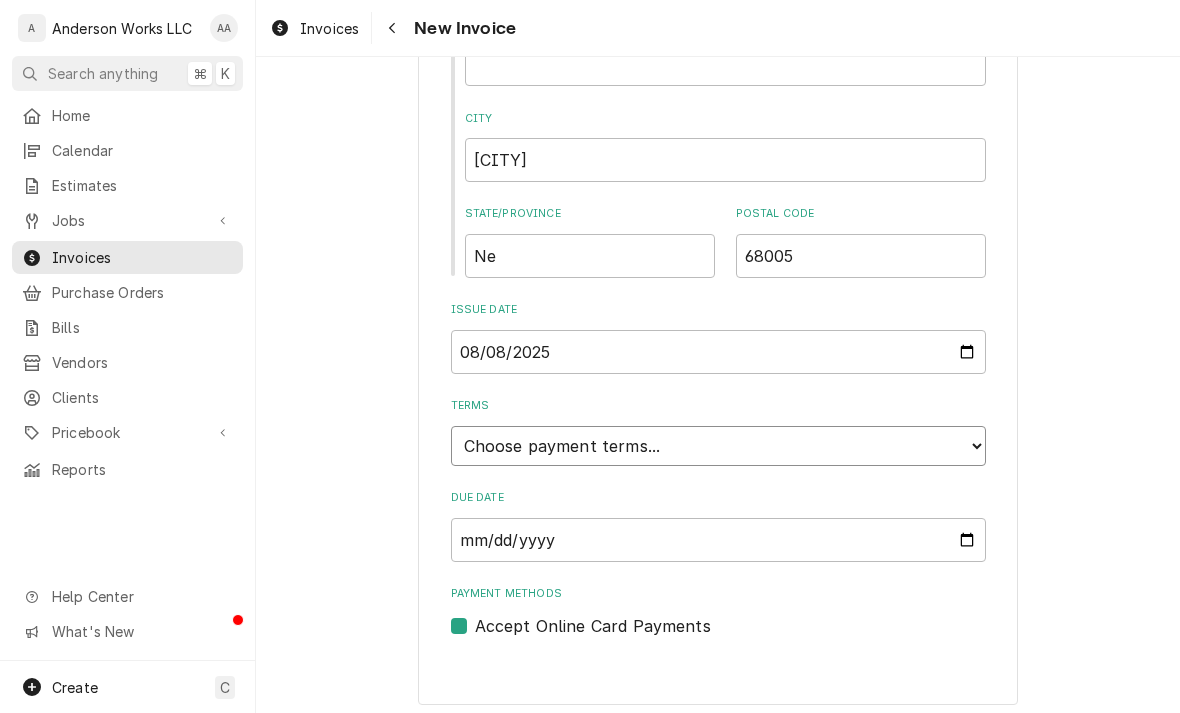 click on "Choose payment terms... Same Day Net 7 Net 14 Net 21 Net 30 Net 45 Net 60 Net 90" at bounding box center [718, 446] 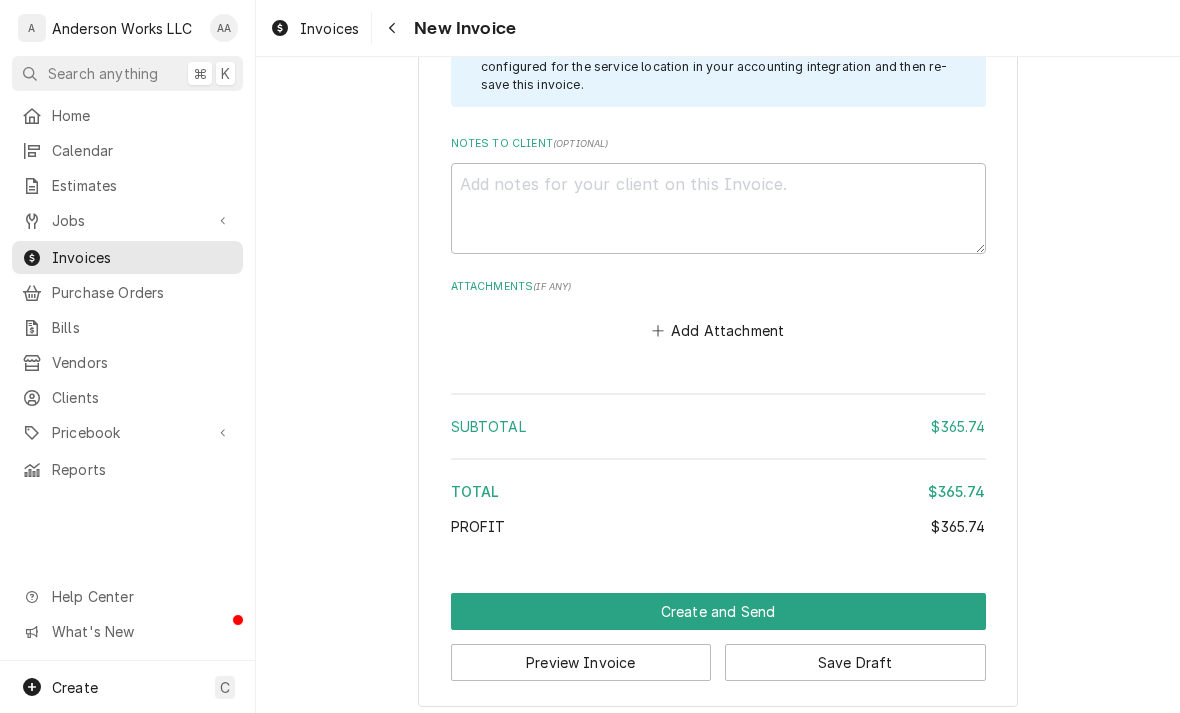 click on "Create and Send" at bounding box center (718, 611) 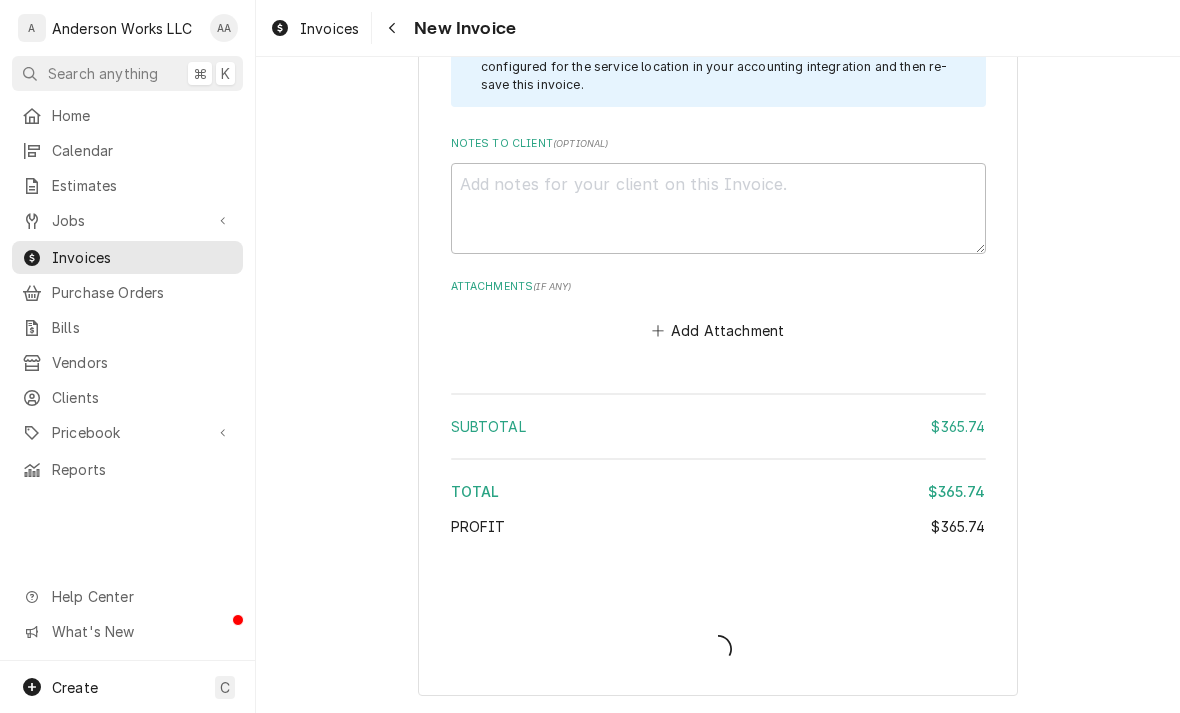 scroll, scrollTop: 3120, scrollLeft: 0, axis: vertical 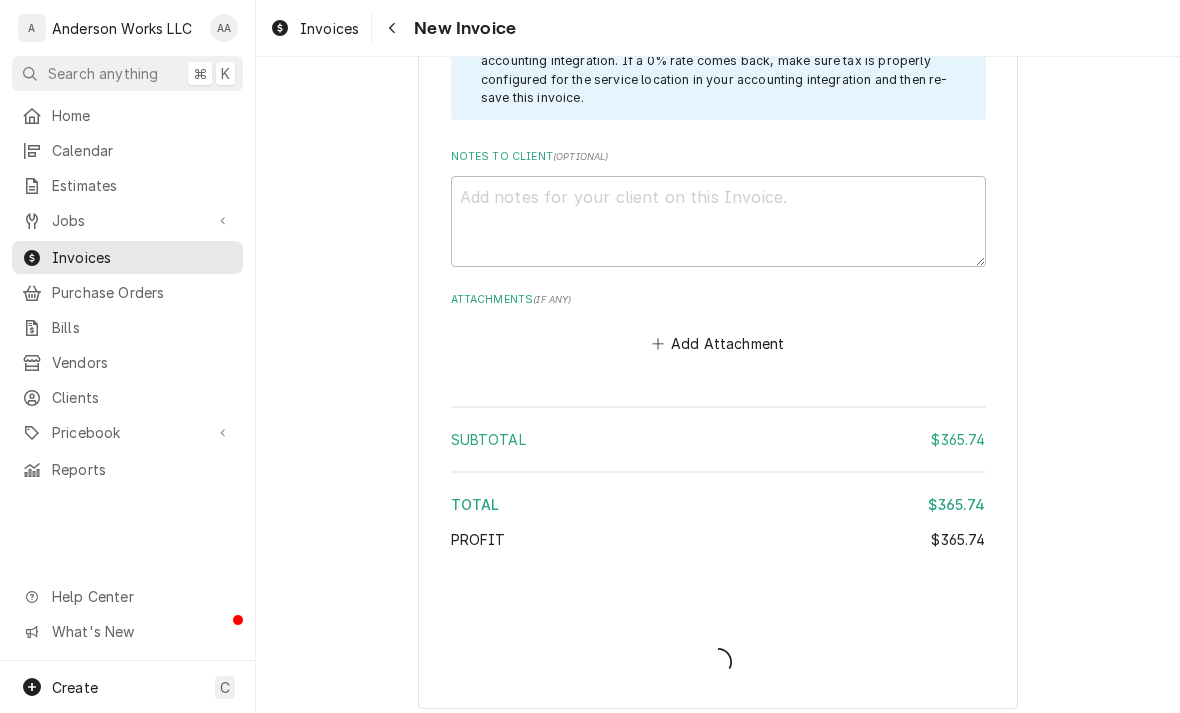 type on "x" 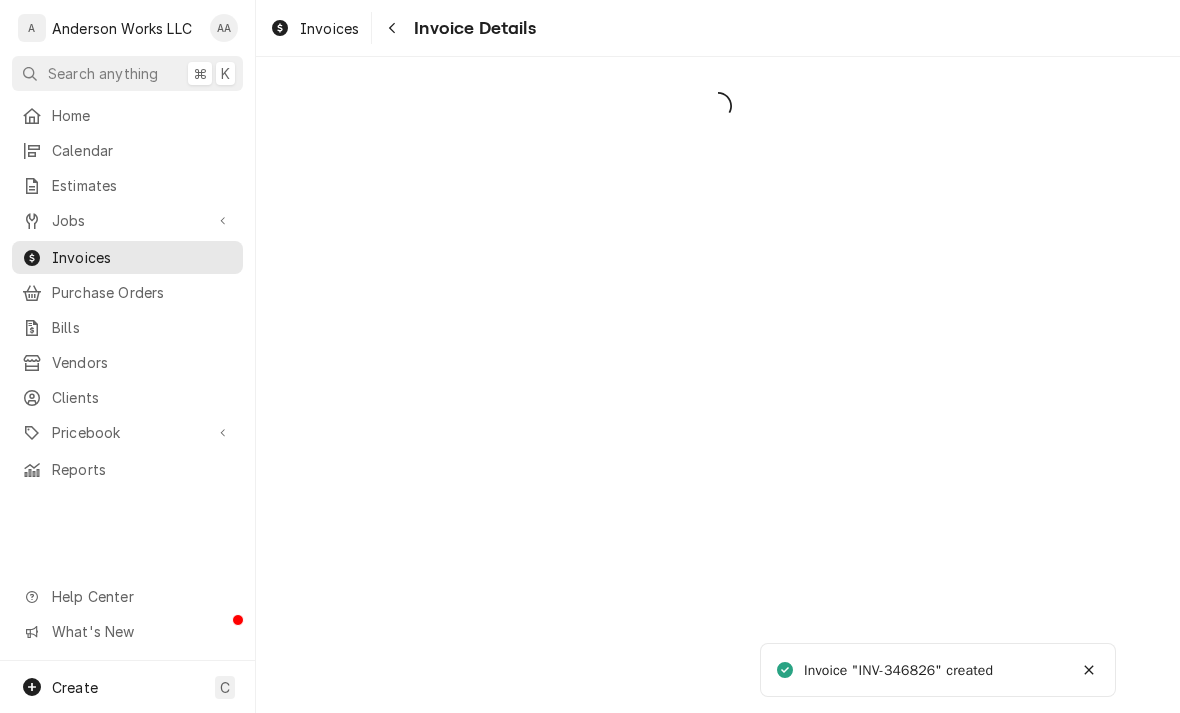 scroll, scrollTop: 0, scrollLeft: 0, axis: both 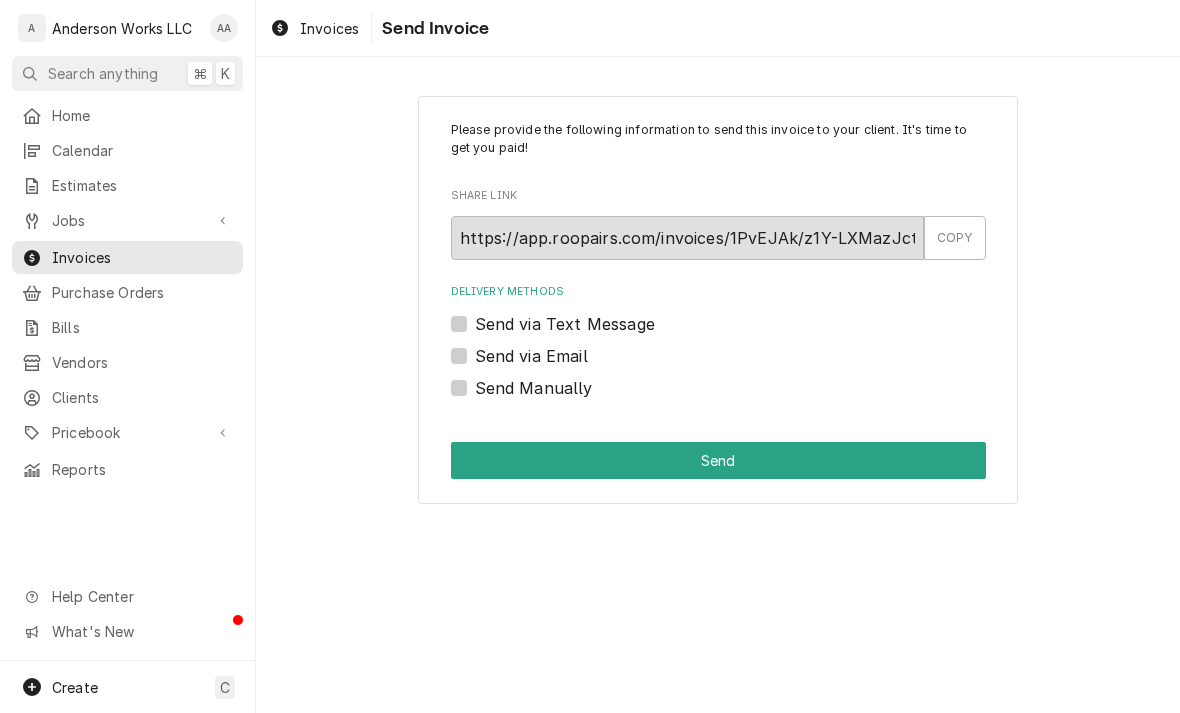 click on "Please provide the following information to send this invoice to your client. It's time to get you paid! Share Link https://app.roopairs.com/invoices/1PvEJAk/z1Y-LXMazJctJjJ8RjfPE1PJ9TQ55dSwxH_AKF8kkGg/ COPY Delivery Methods Send via Text Message Send via Email Send Manually Send" at bounding box center (718, 300) 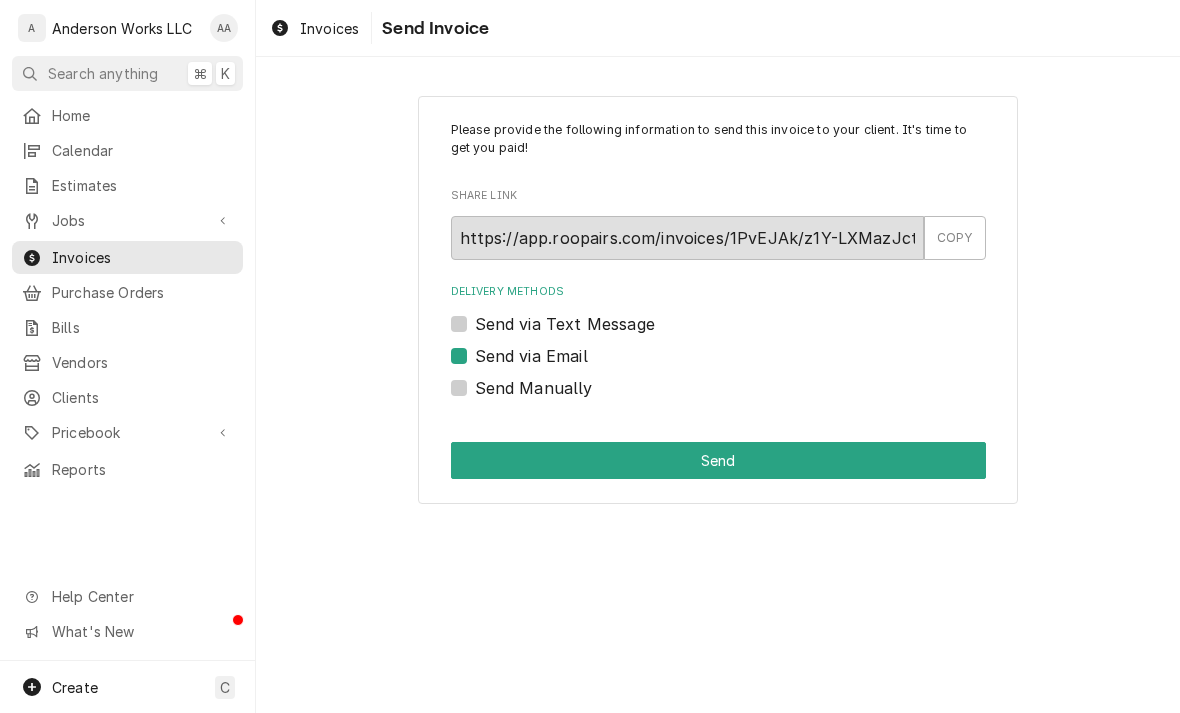 checkbox on "true" 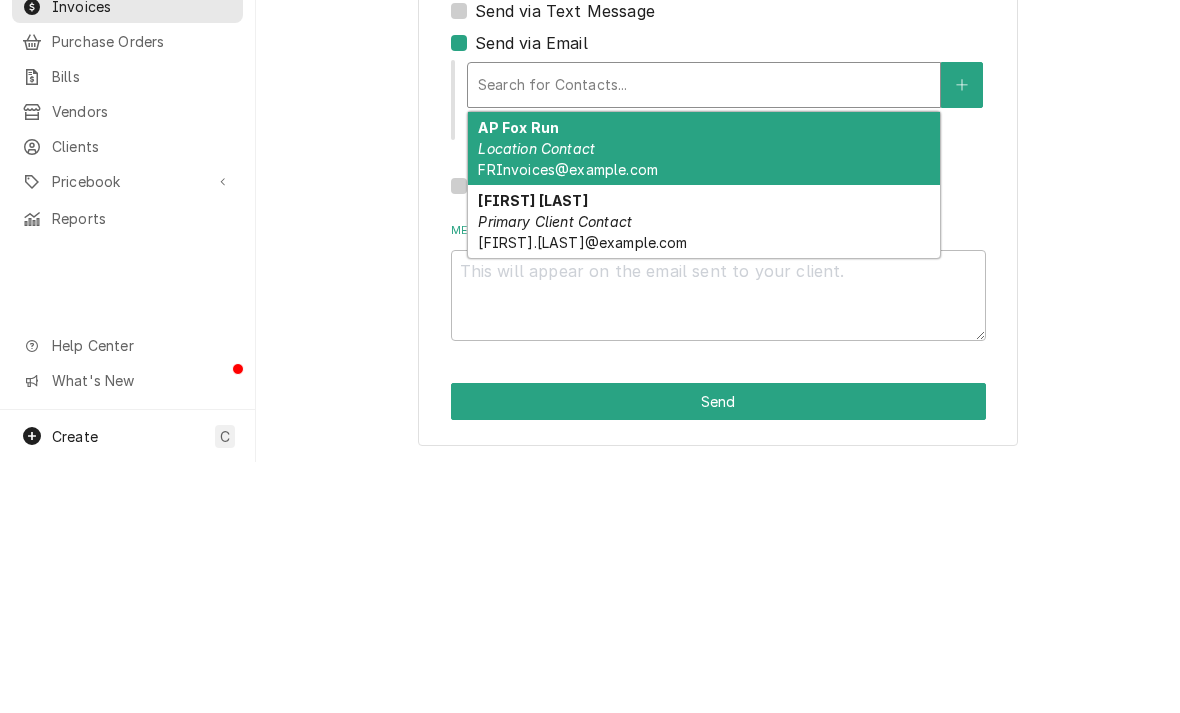 click on "AP Fox Run Location Contact FRInvoices@heritage-communities.com" at bounding box center (704, 399) 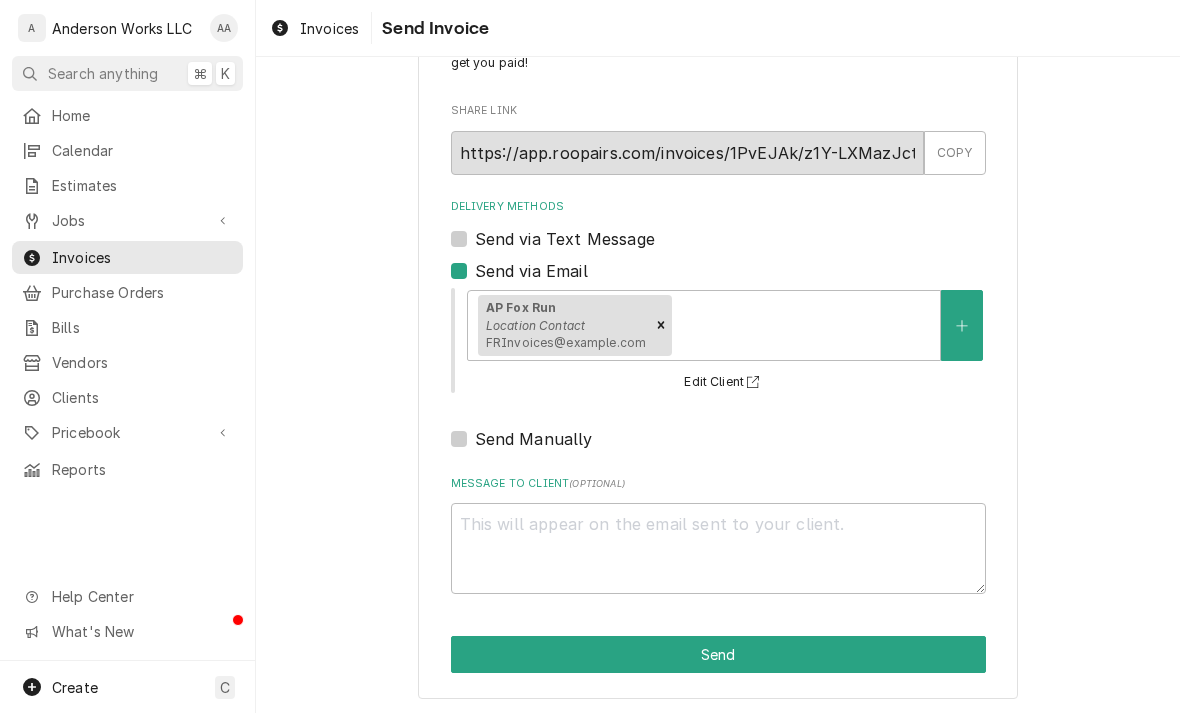 scroll, scrollTop: 84, scrollLeft: 0, axis: vertical 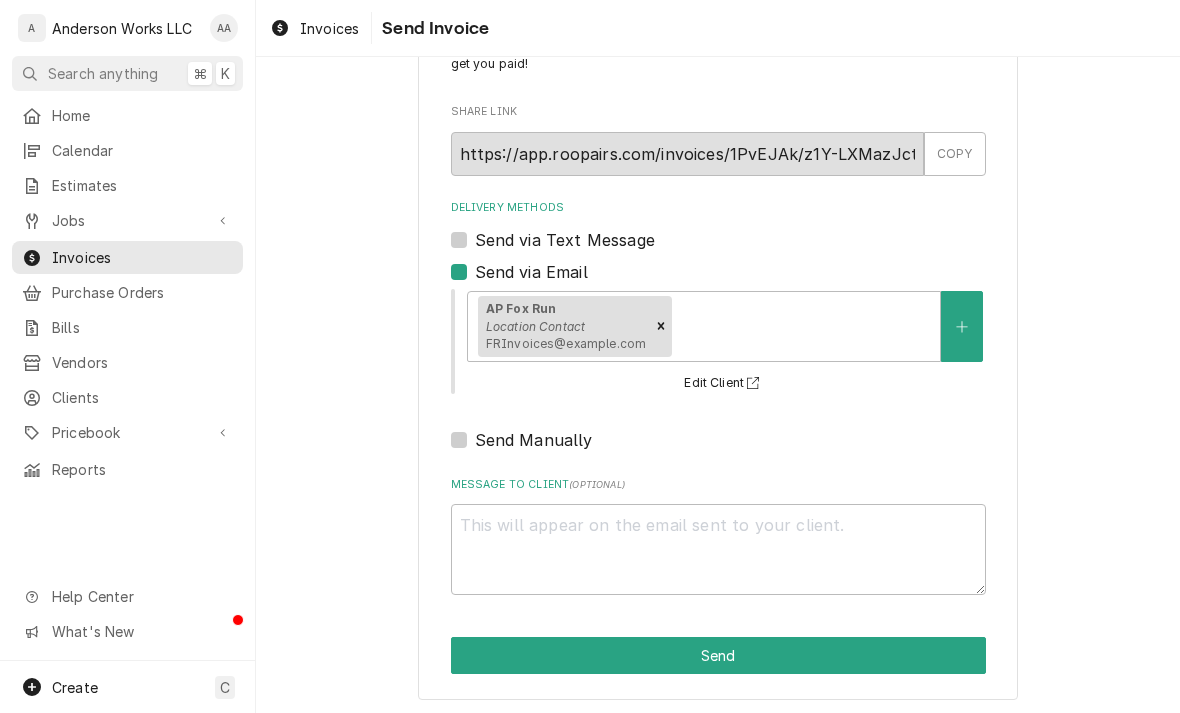 click on "Send" at bounding box center [718, 655] 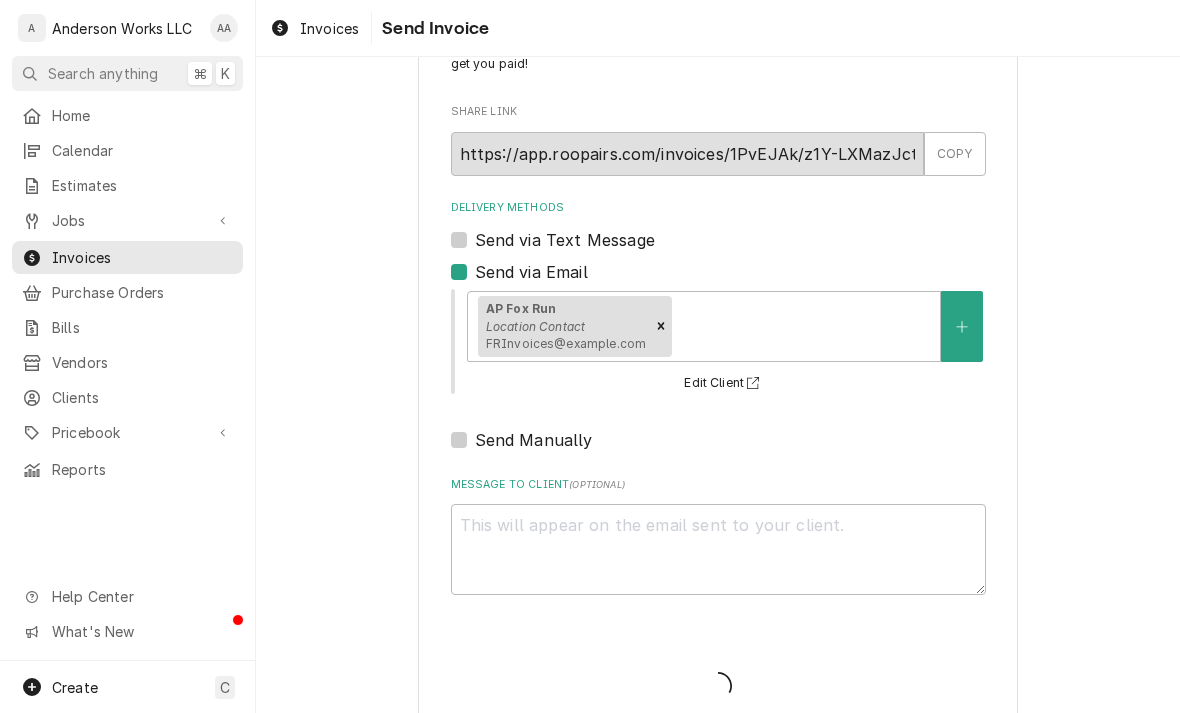 type on "x" 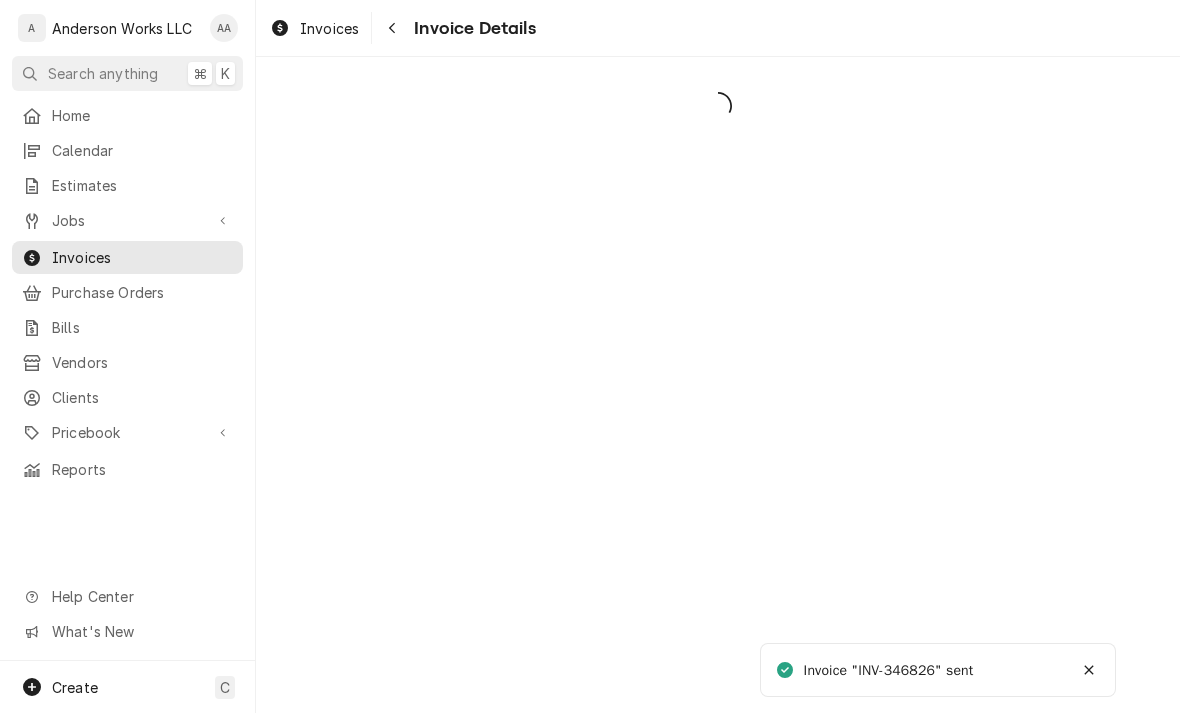 scroll, scrollTop: 0, scrollLeft: 0, axis: both 